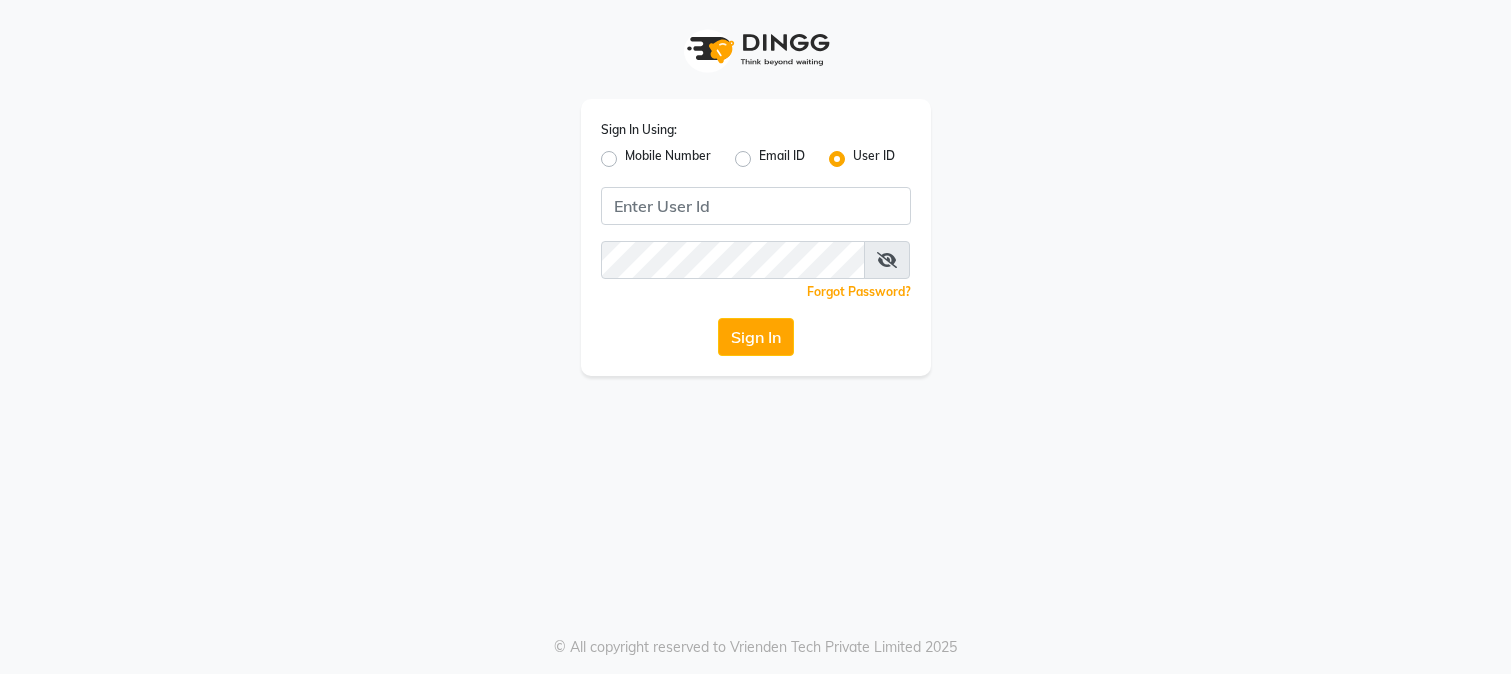 scroll, scrollTop: 0, scrollLeft: 0, axis: both 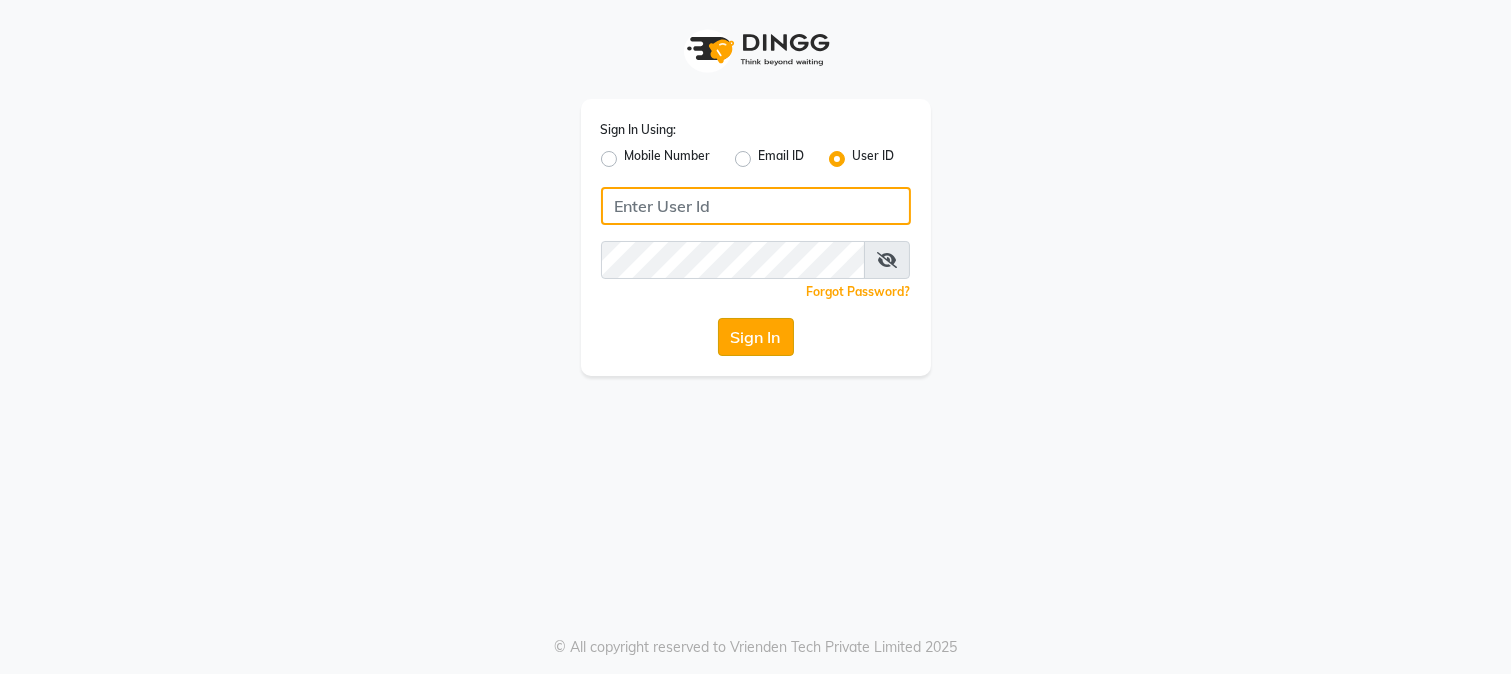type on "westlanestudio" 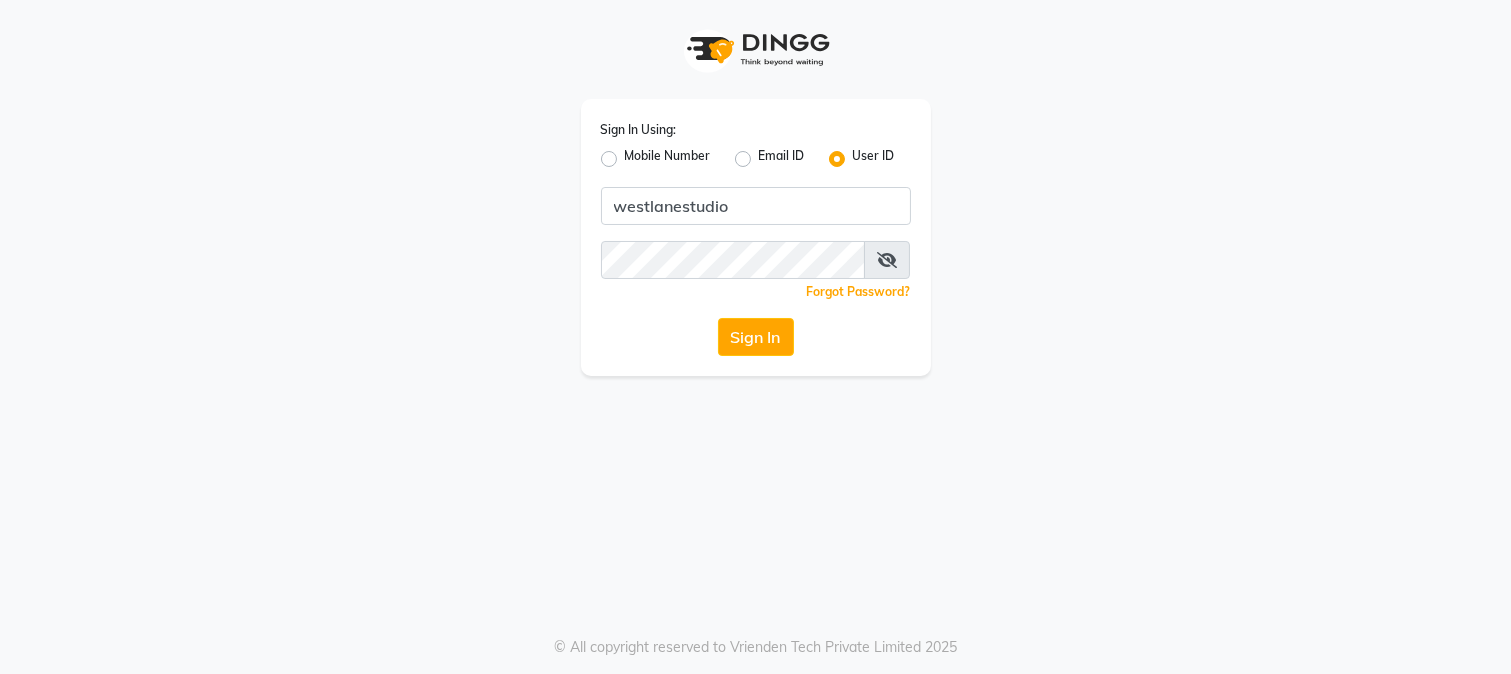 click on "Sign In" 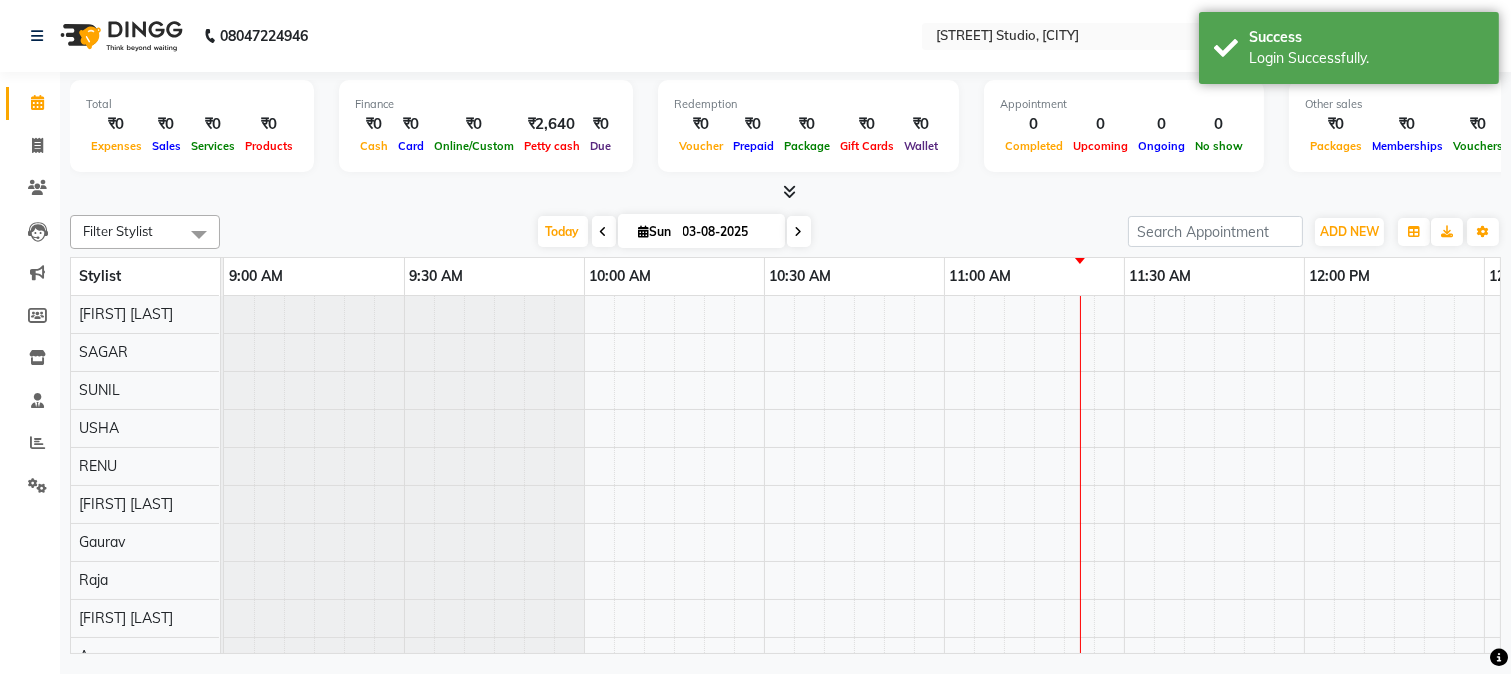 scroll, scrollTop: 0, scrollLeft: 0, axis: both 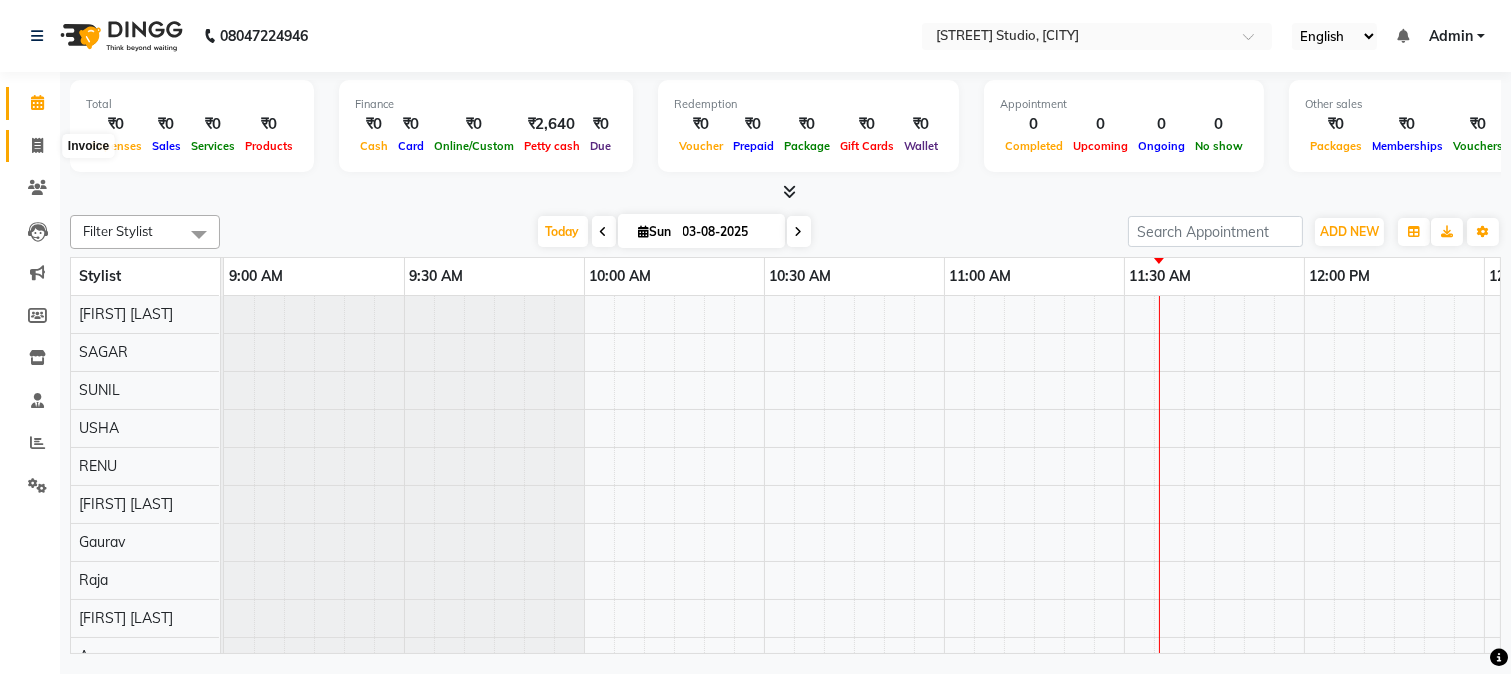 click 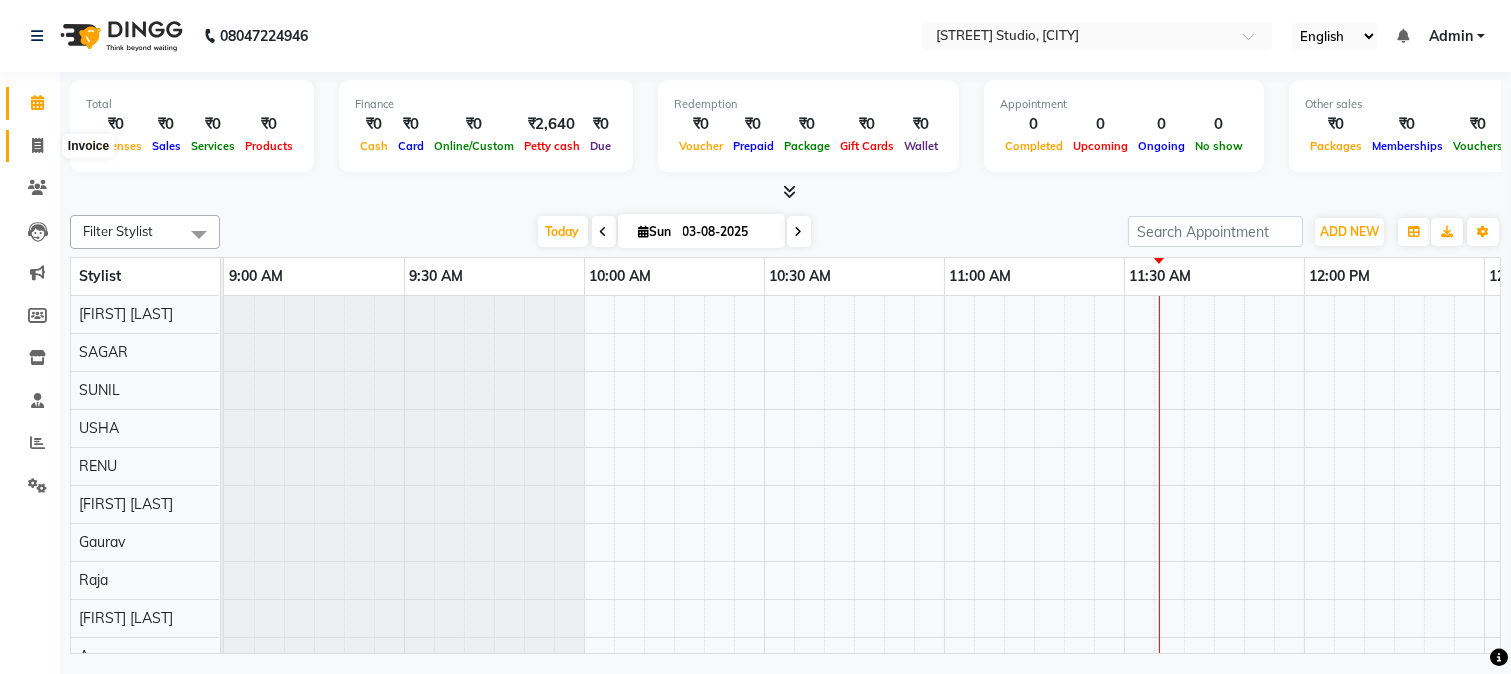 select on "223" 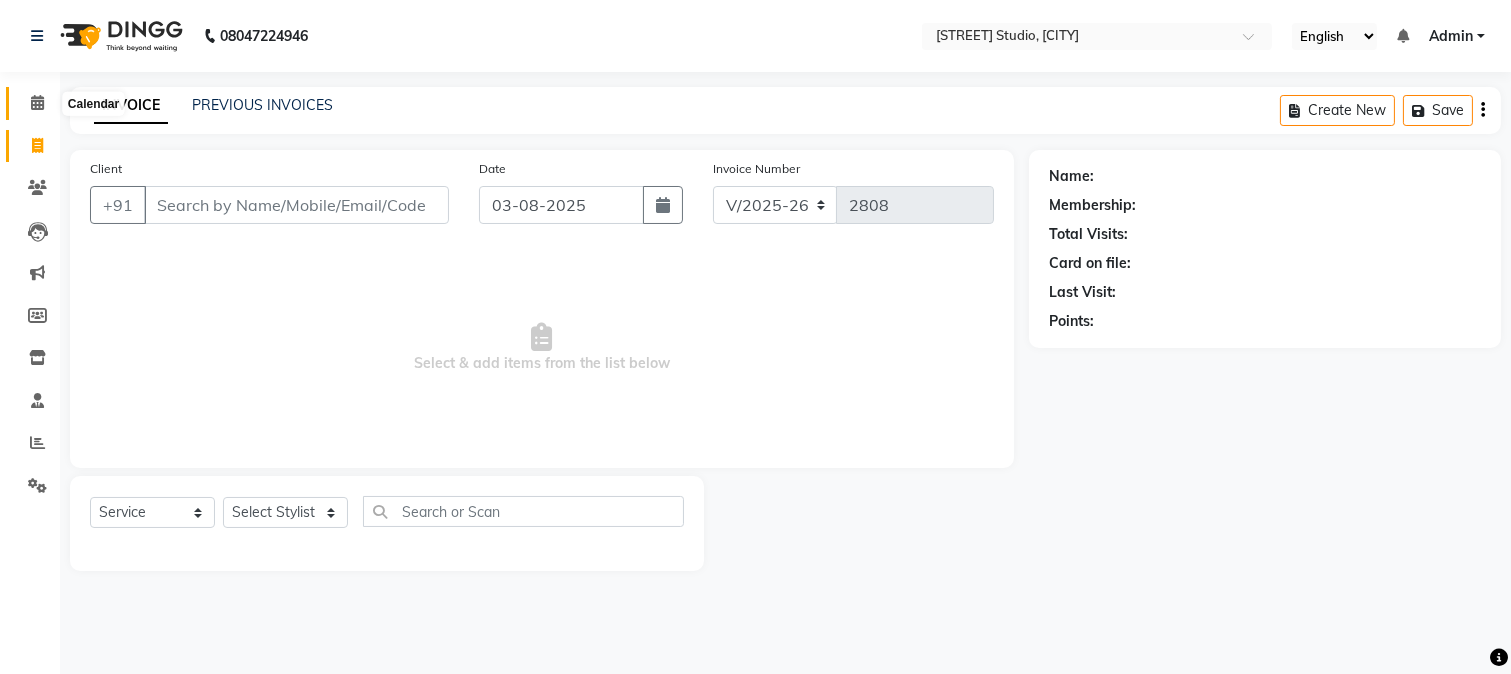 drag, startPoint x: 37, startPoint y: 92, endPoint x: 44, endPoint y: 110, distance: 19.313208 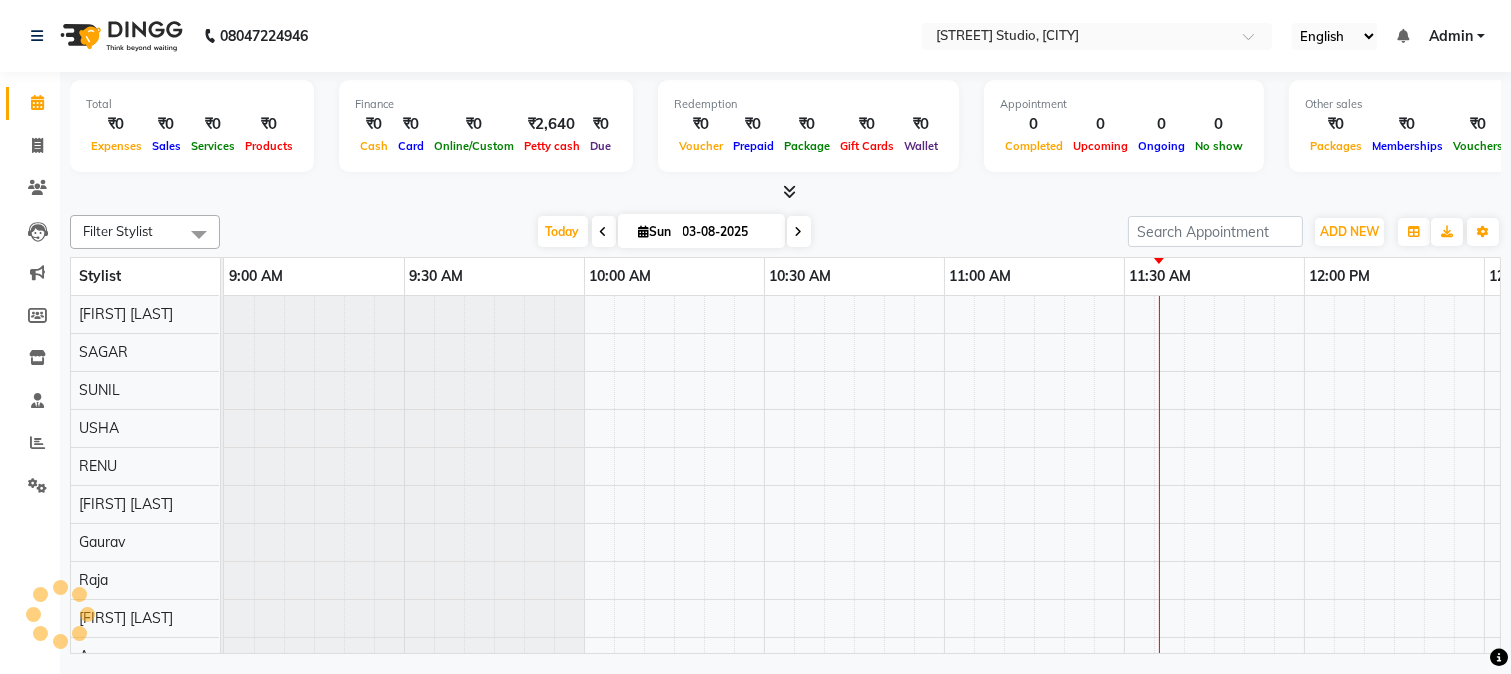 scroll, scrollTop: 0, scrollLeft: 0, axis: both 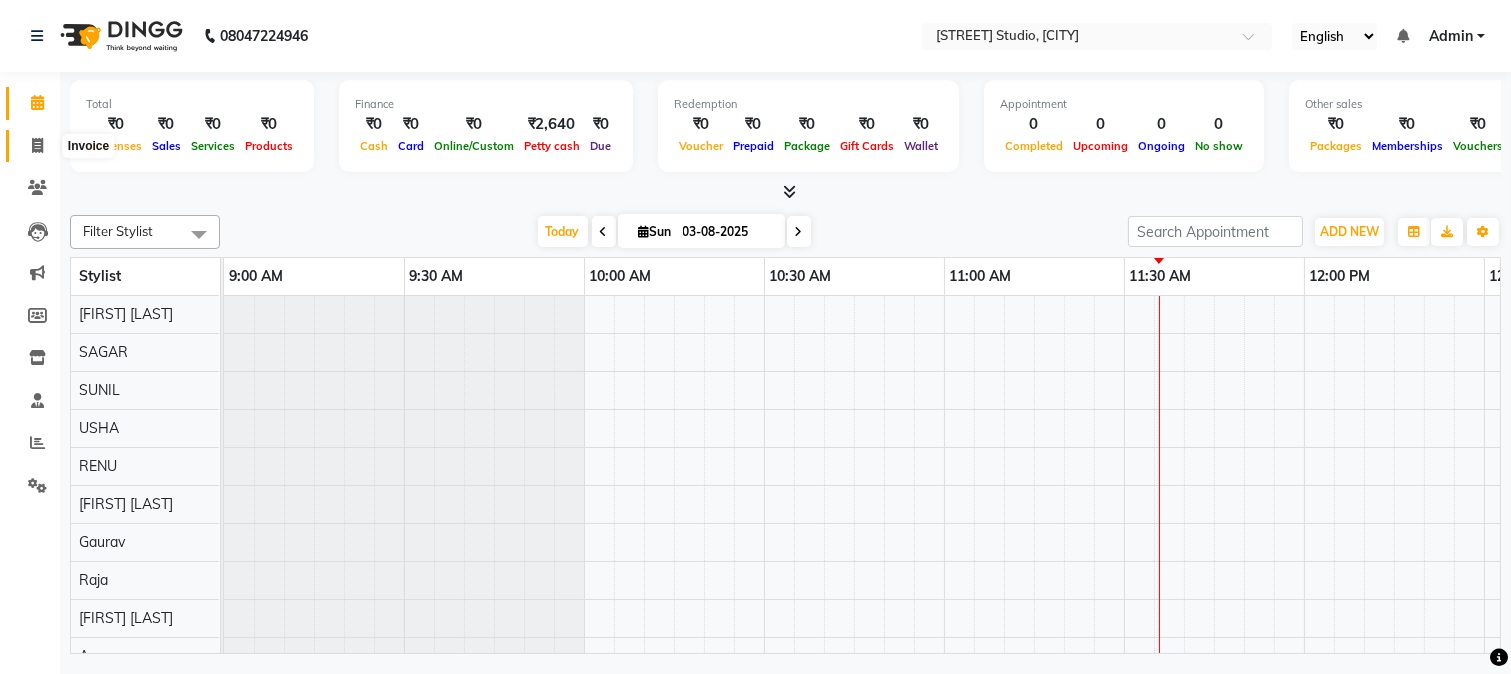click 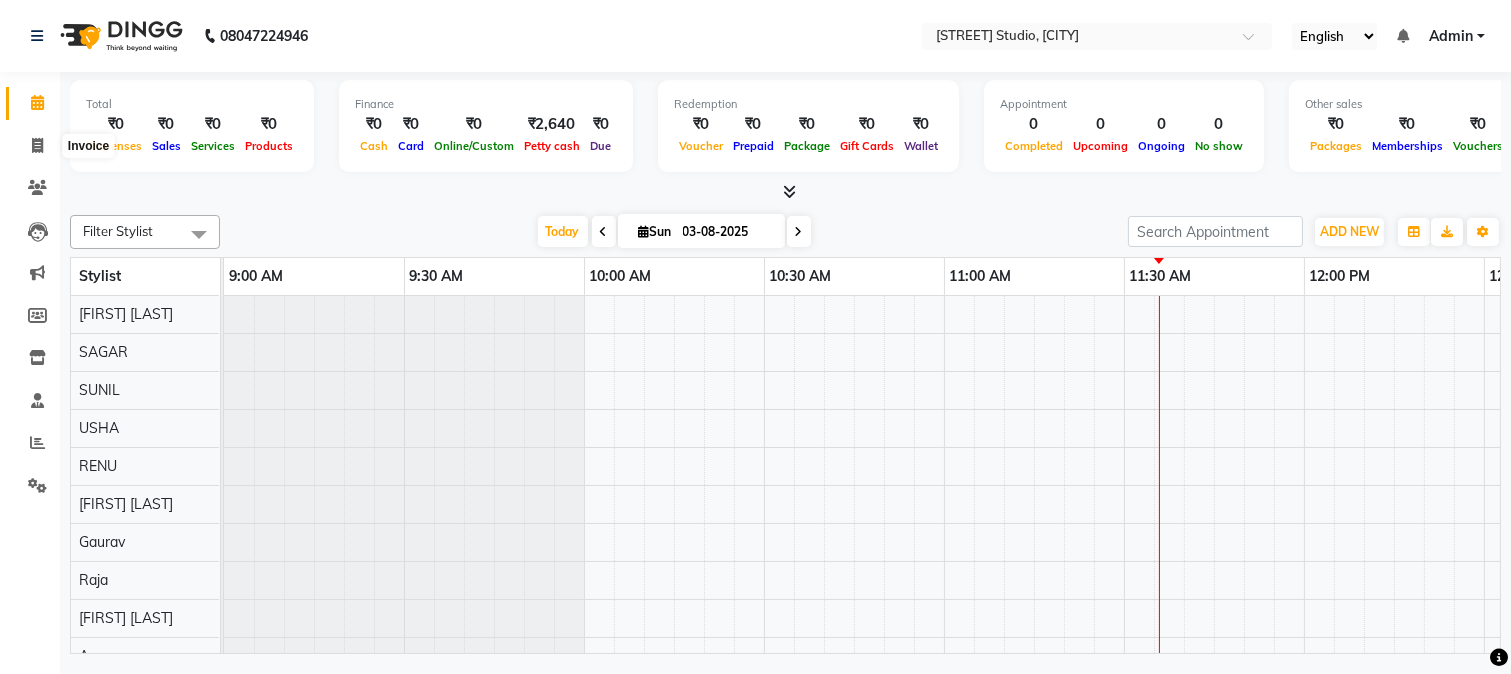 select on "service" 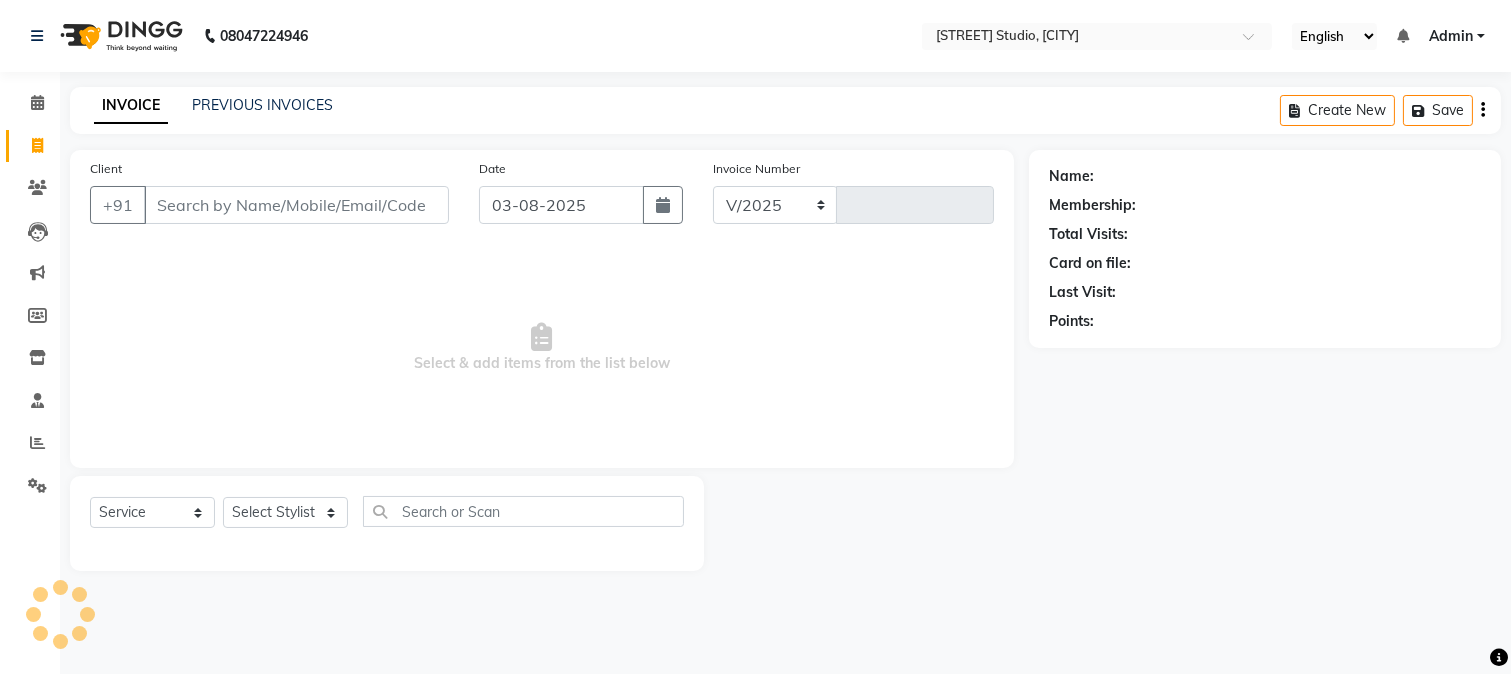 select on "223" 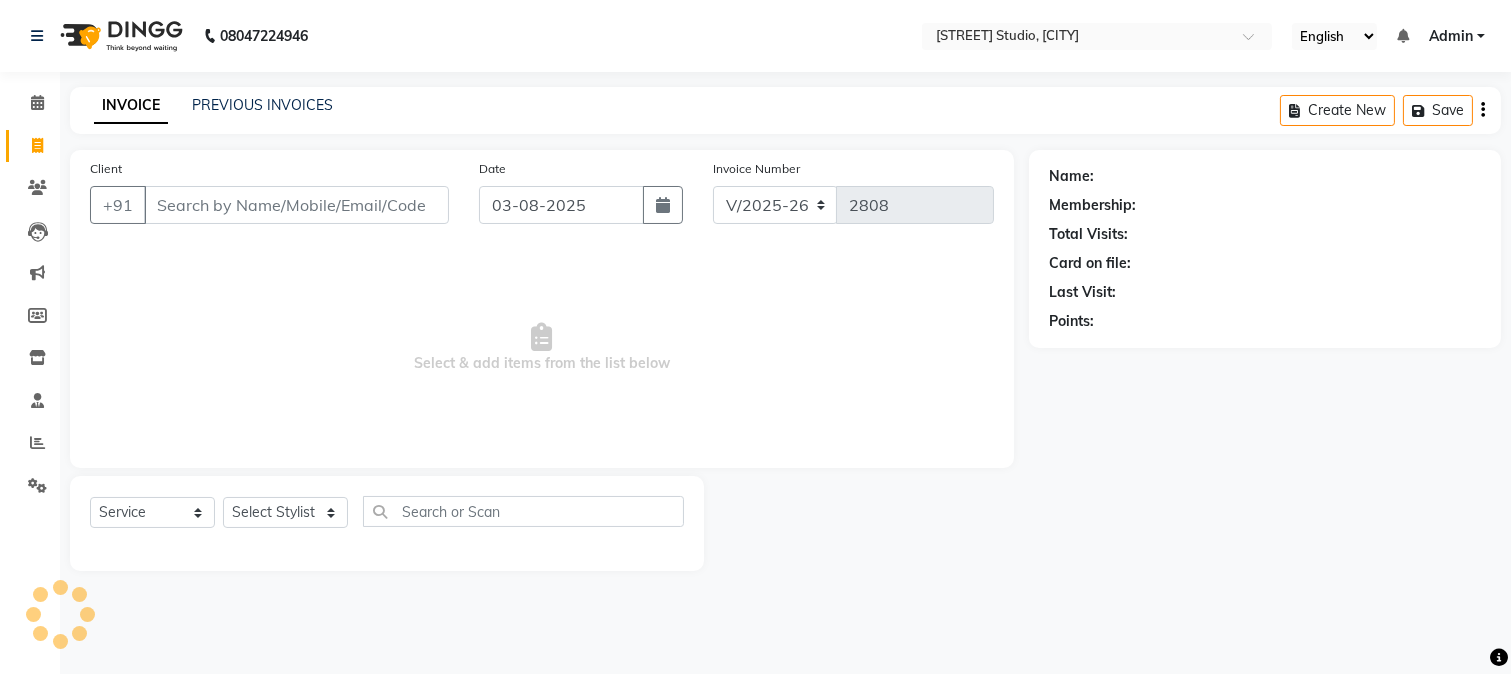 click on "Client" at bounding box center (296, 205) 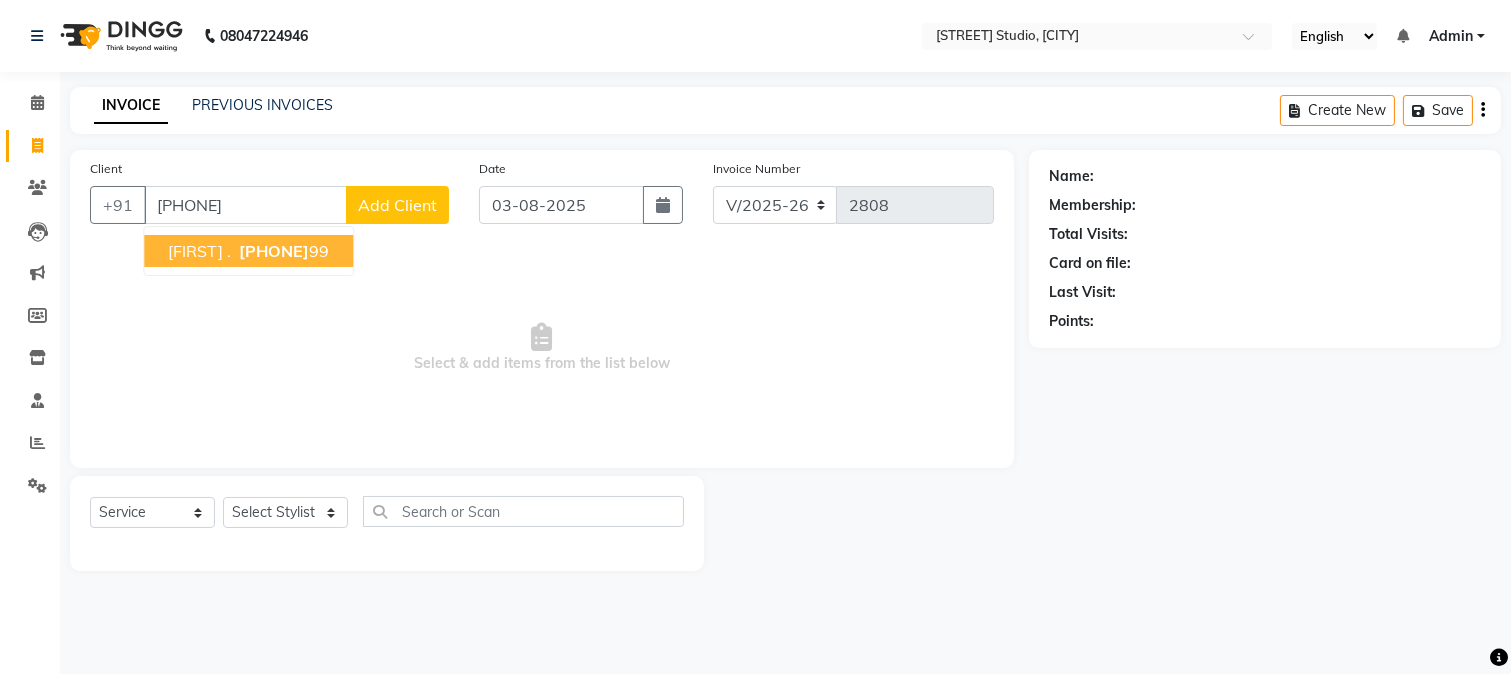 click on "[PHONE]" at bounding box center [274, 251] 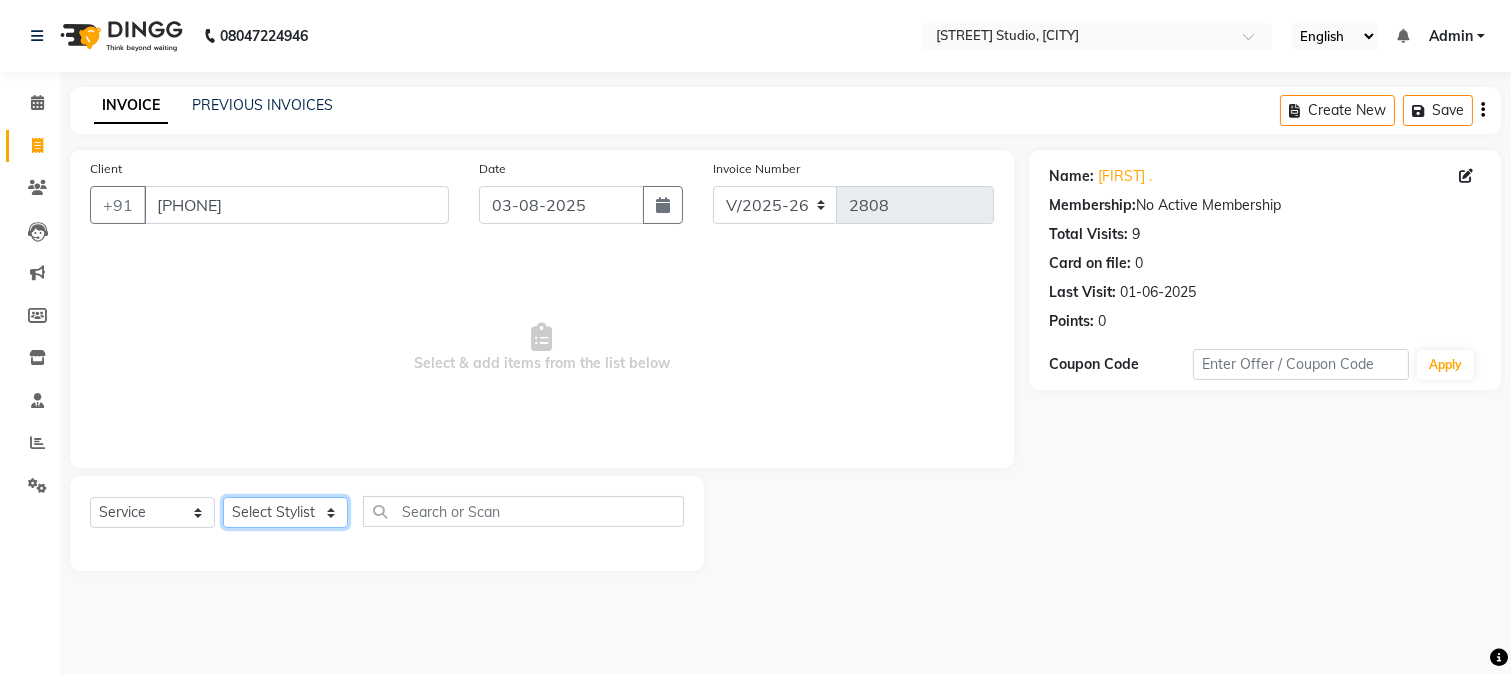click on "Select Stylist [FIRST] [FIRST] [FIRST] [FIRST] [FIRST] [FIRST] [FIRST] [FIRST] [FIRST] [FIRST] [FIRST] [FIRST] [FIRST] [FIRST] [FIRST] [FIRST] [FIRST] [FIRST] [FIRST] [FIRST] [FIRST]" 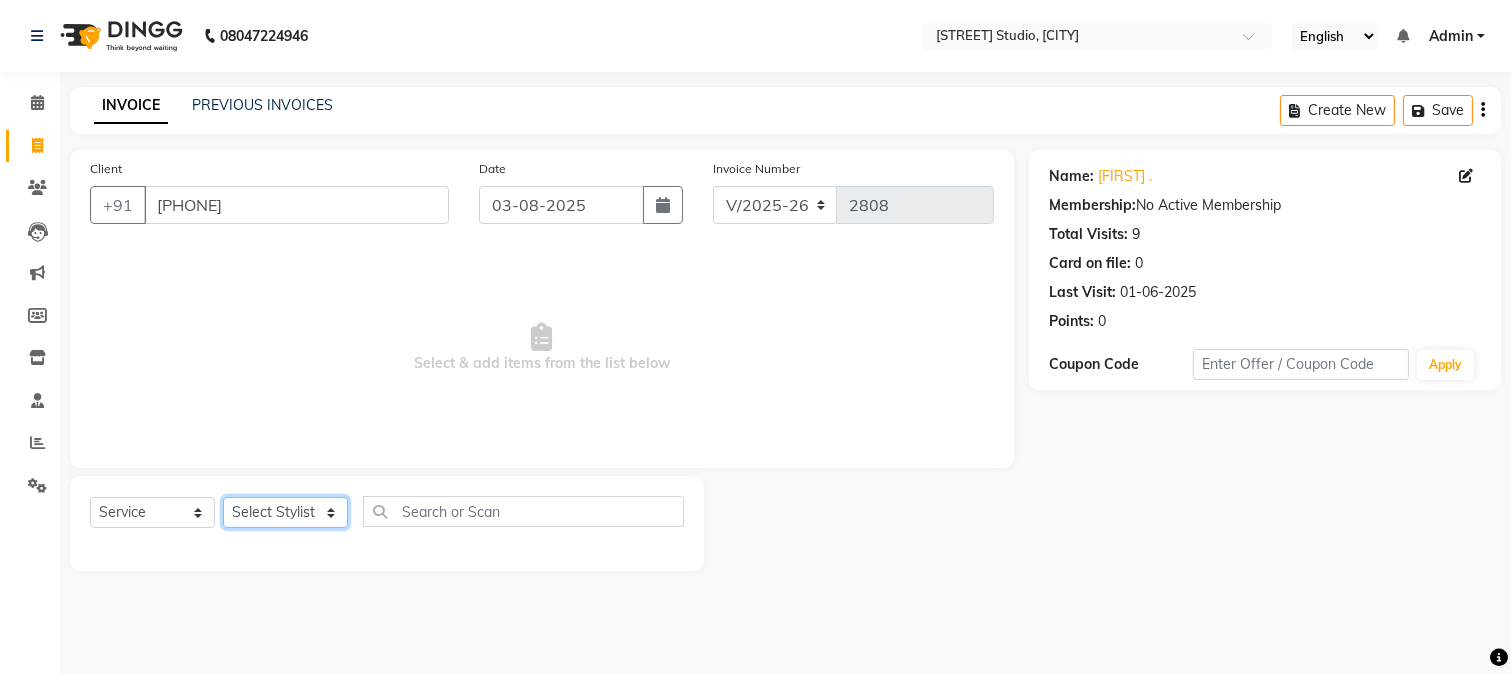 select on "82365" 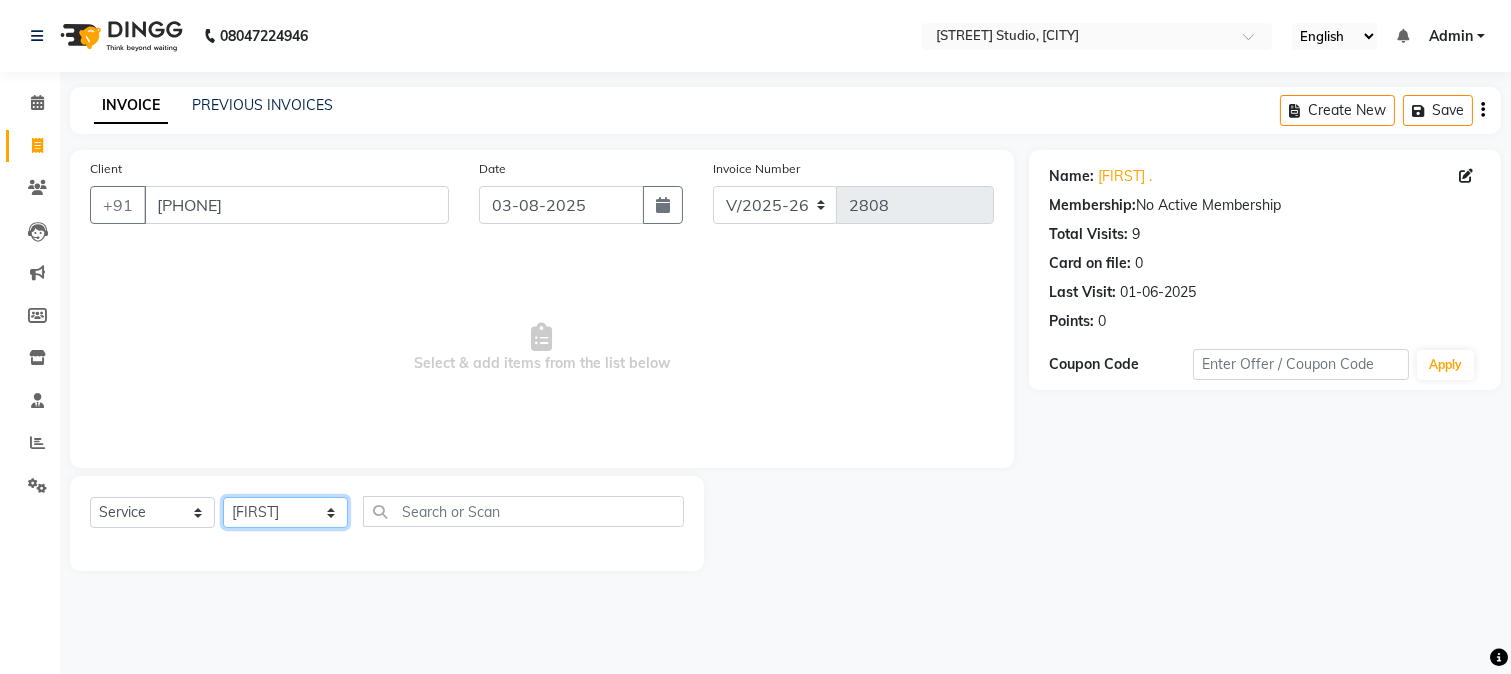 click on "Select Stylist [FIRST] [FIRST] [FIRST] [FIRST] [FIRST] [FIRST] [FIRST] [FIRST] [FIRST] [FIRST] [FIRST] [FIRST] [FIRST] [FIRST] [FIRST] [FIRST] [FIRST] [FIRST] [FIRST] [FIRST] [FIRST]" 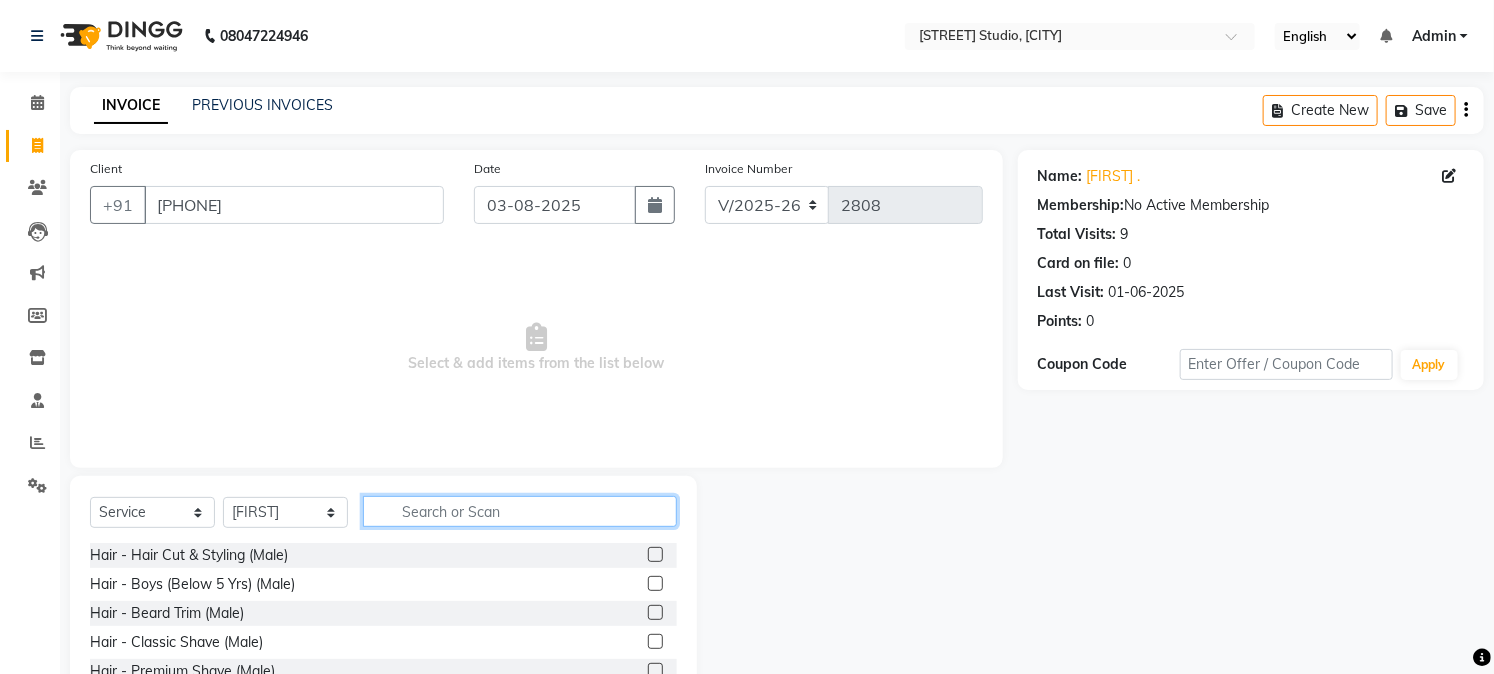 click 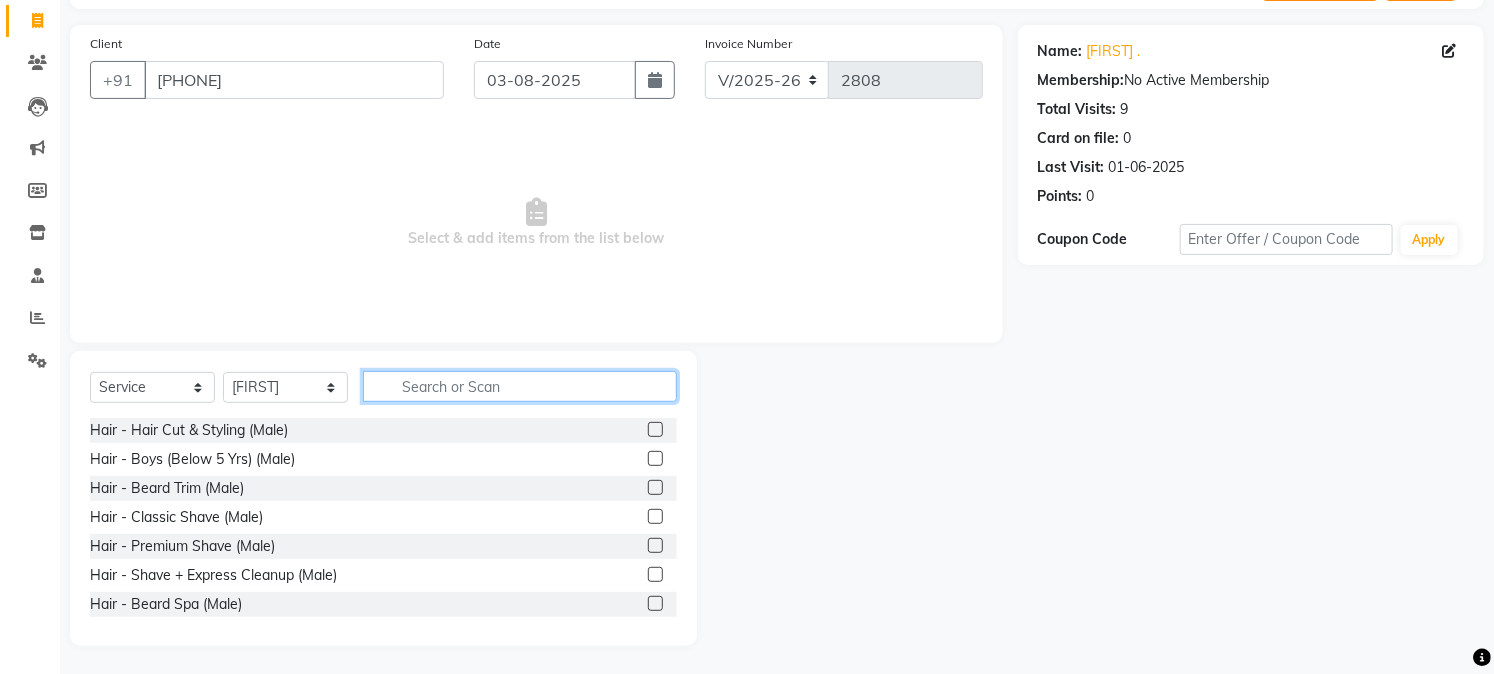 scroll, scrollTop: 126, scrollLeft: 0, axis: vertical 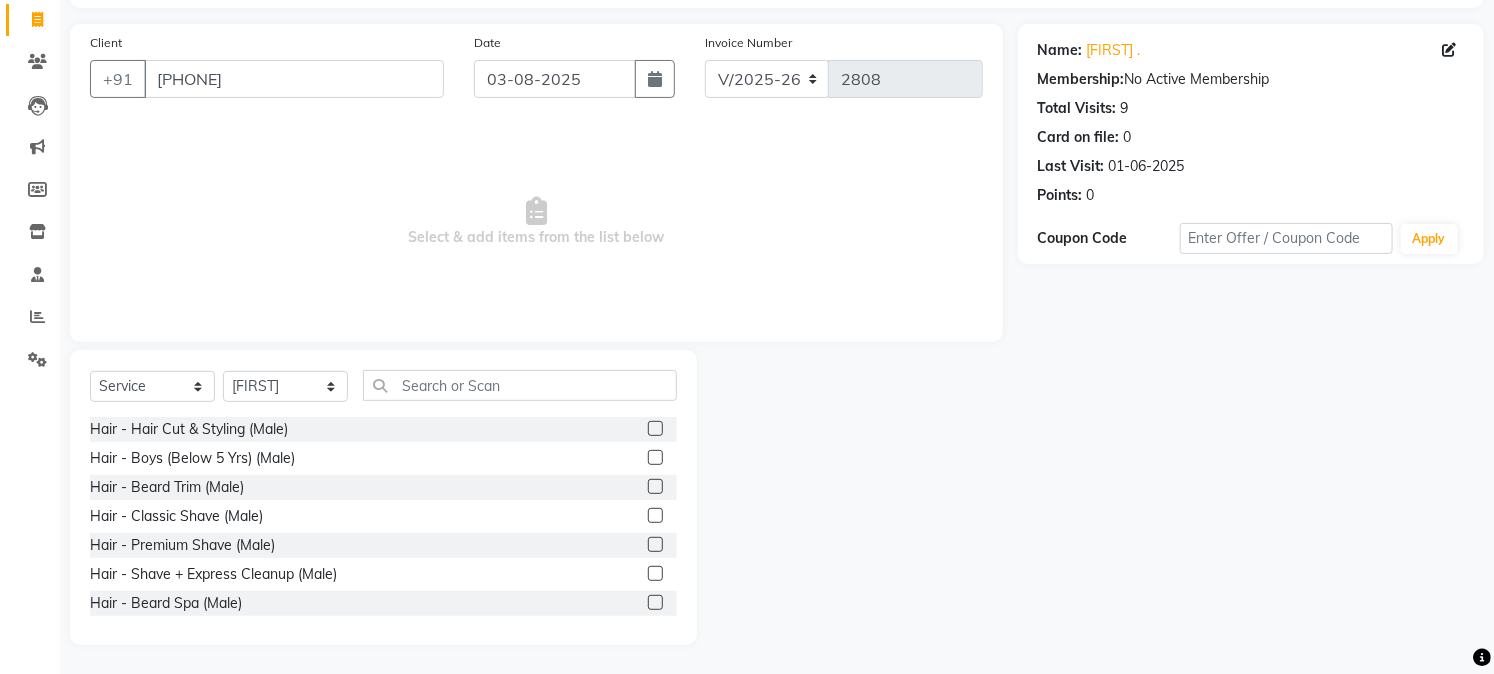 click 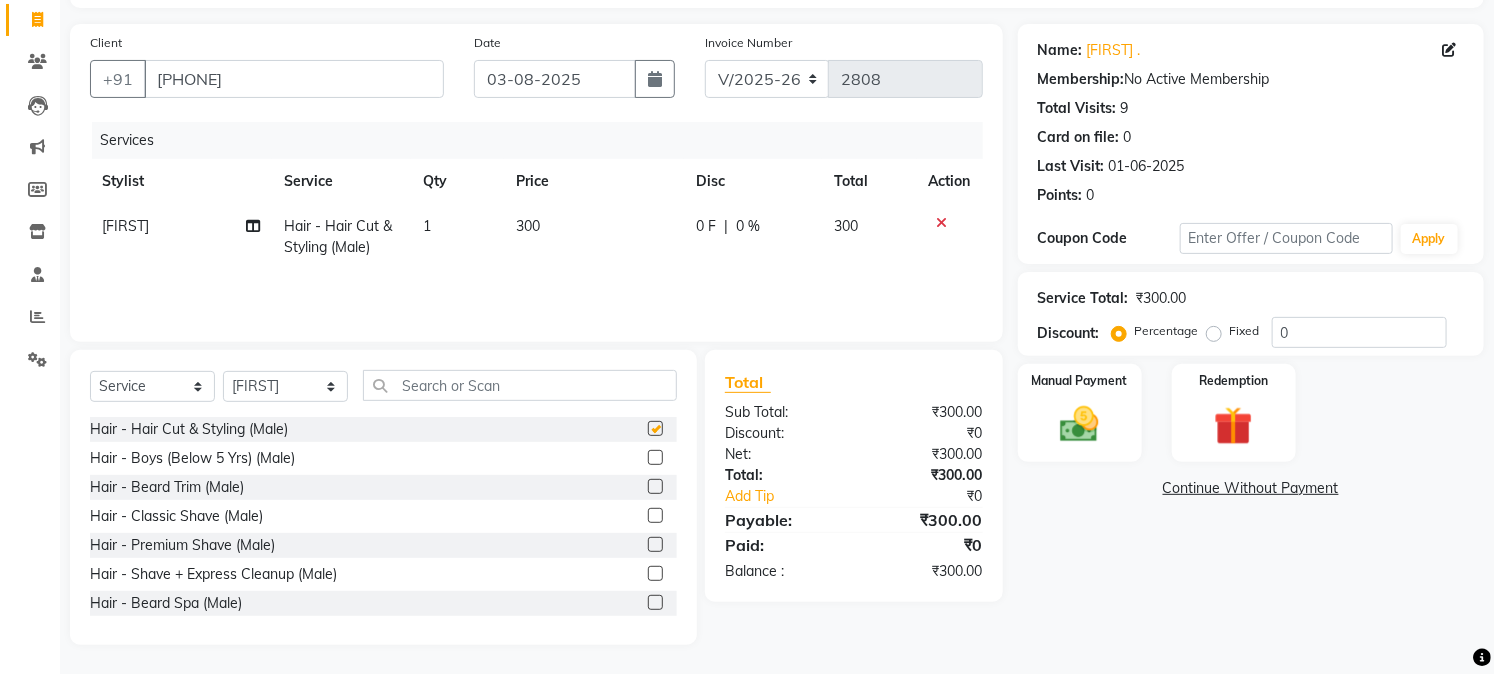 checkbox on "false" 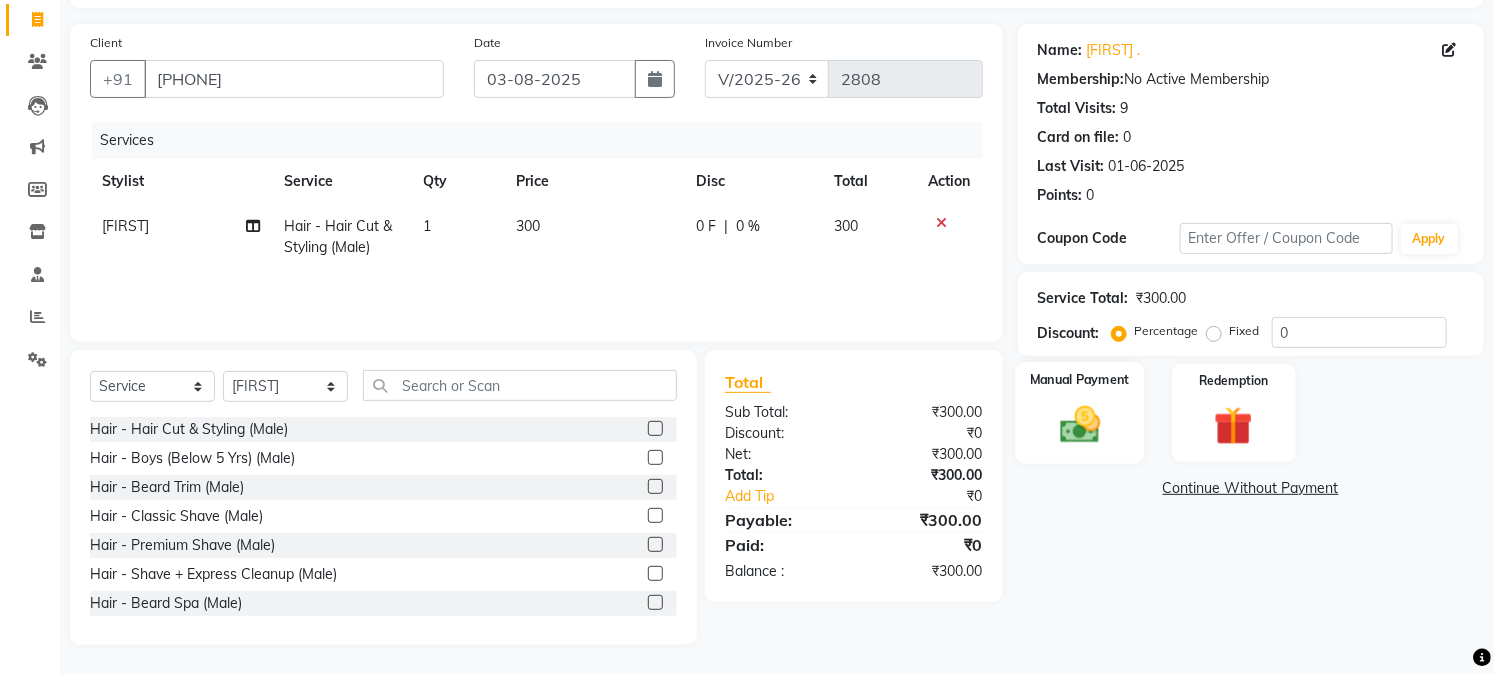 click 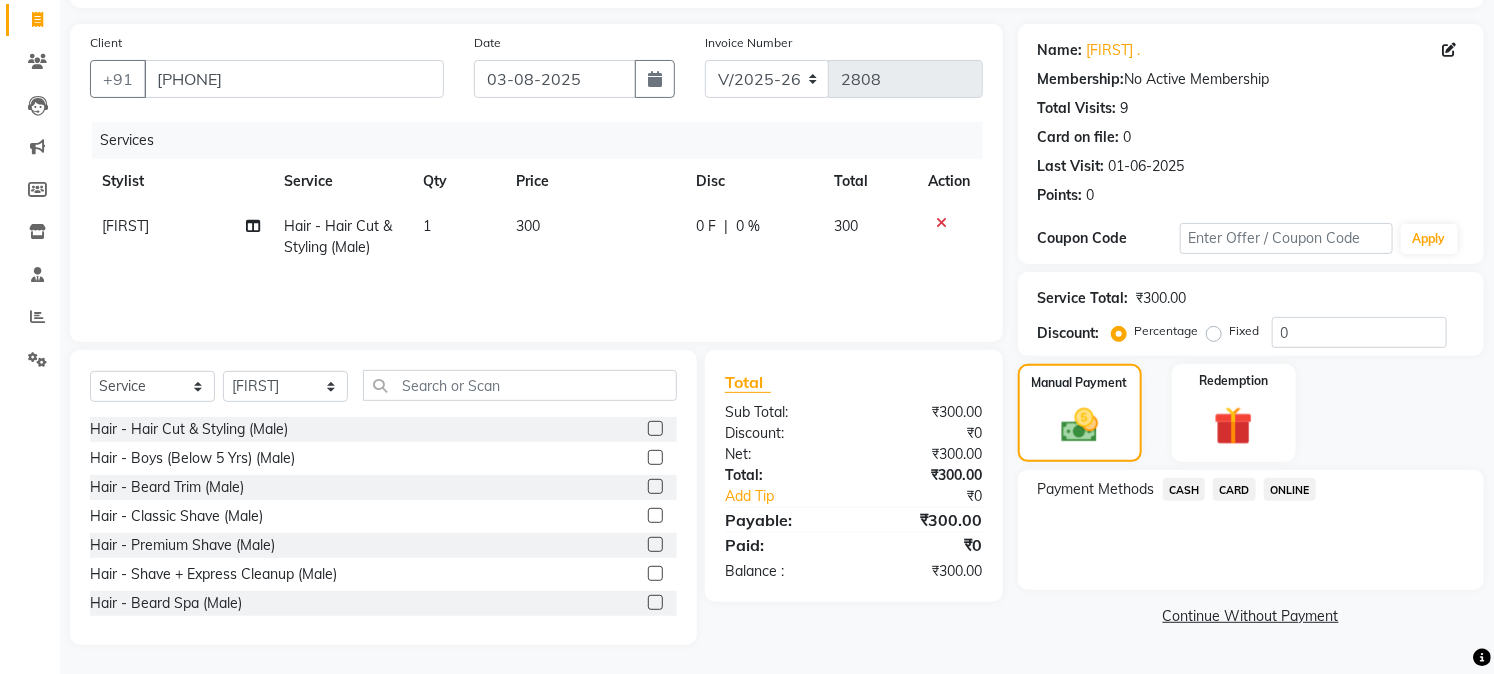 click on "ONLINE" 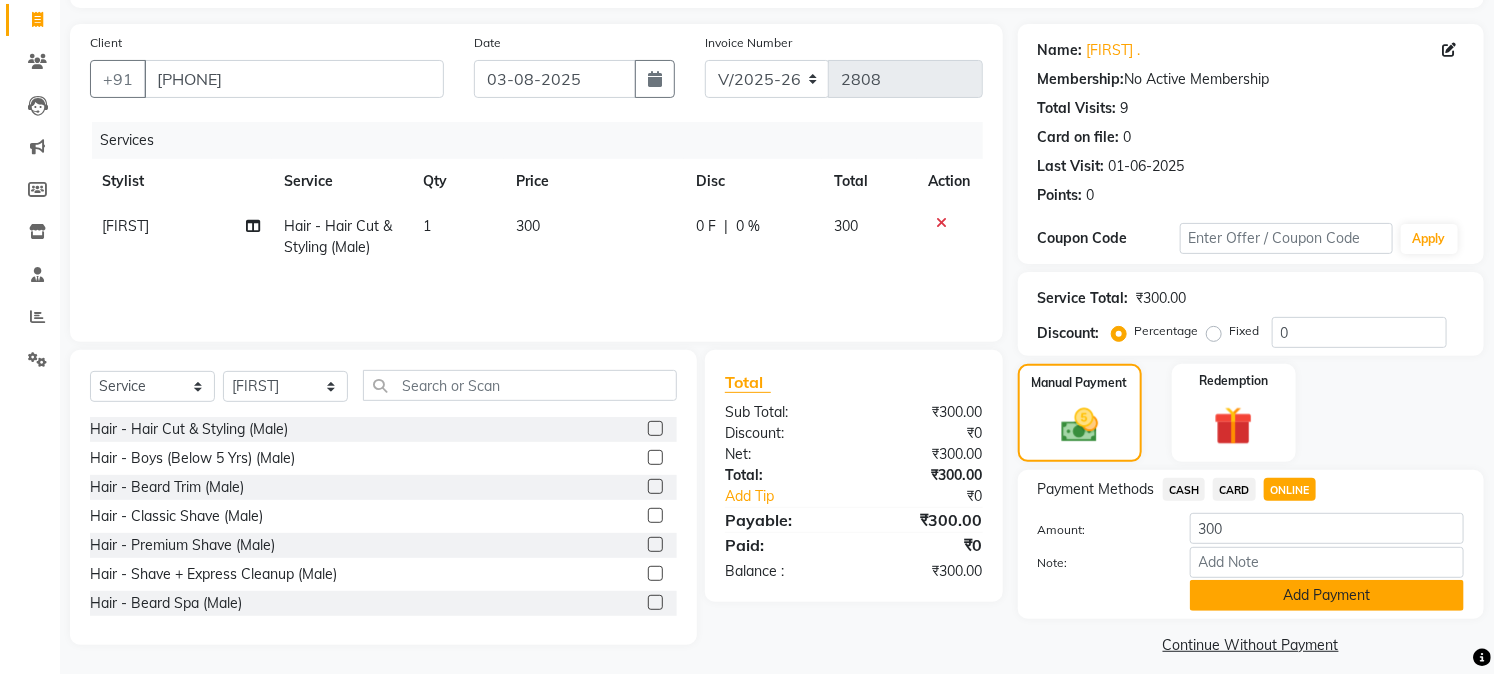 click on "Add Payment" 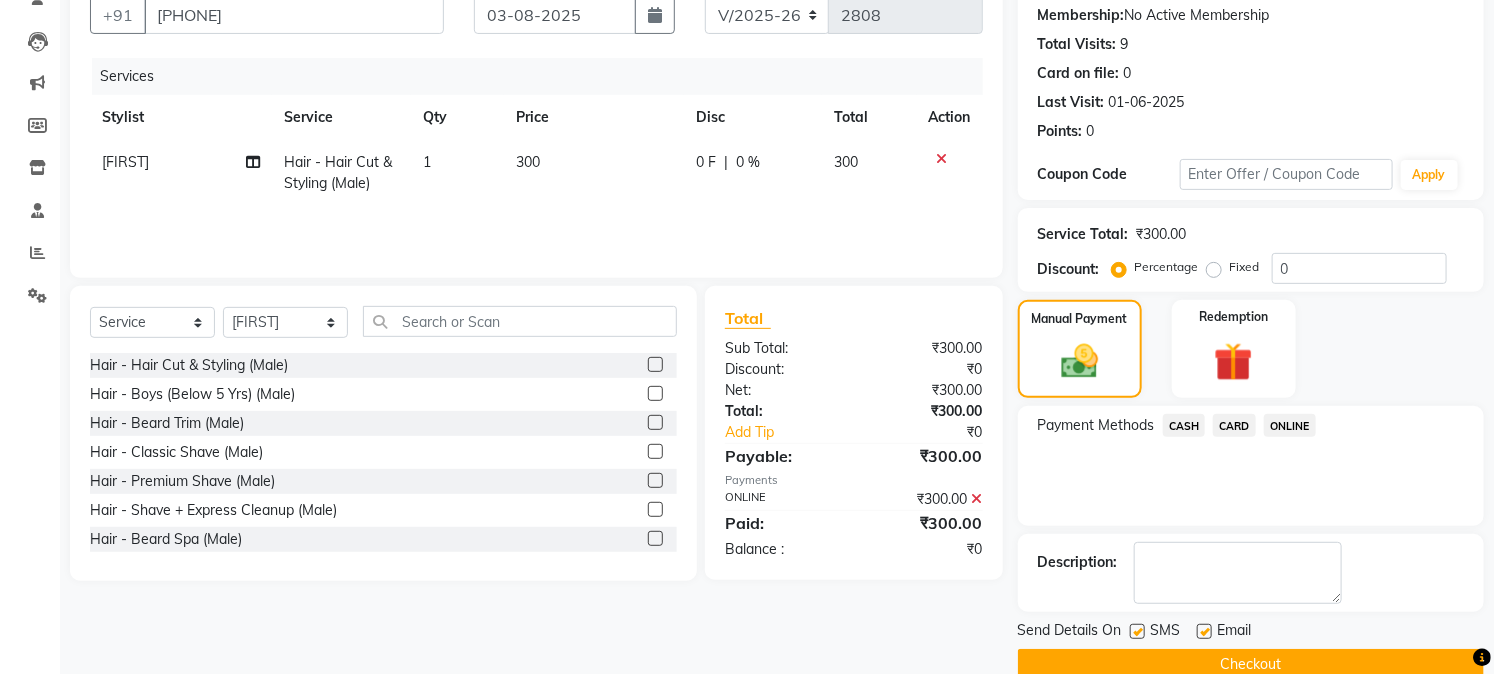 scroll, scrollTop: 225, scrollLeft: 0, axis: vertical 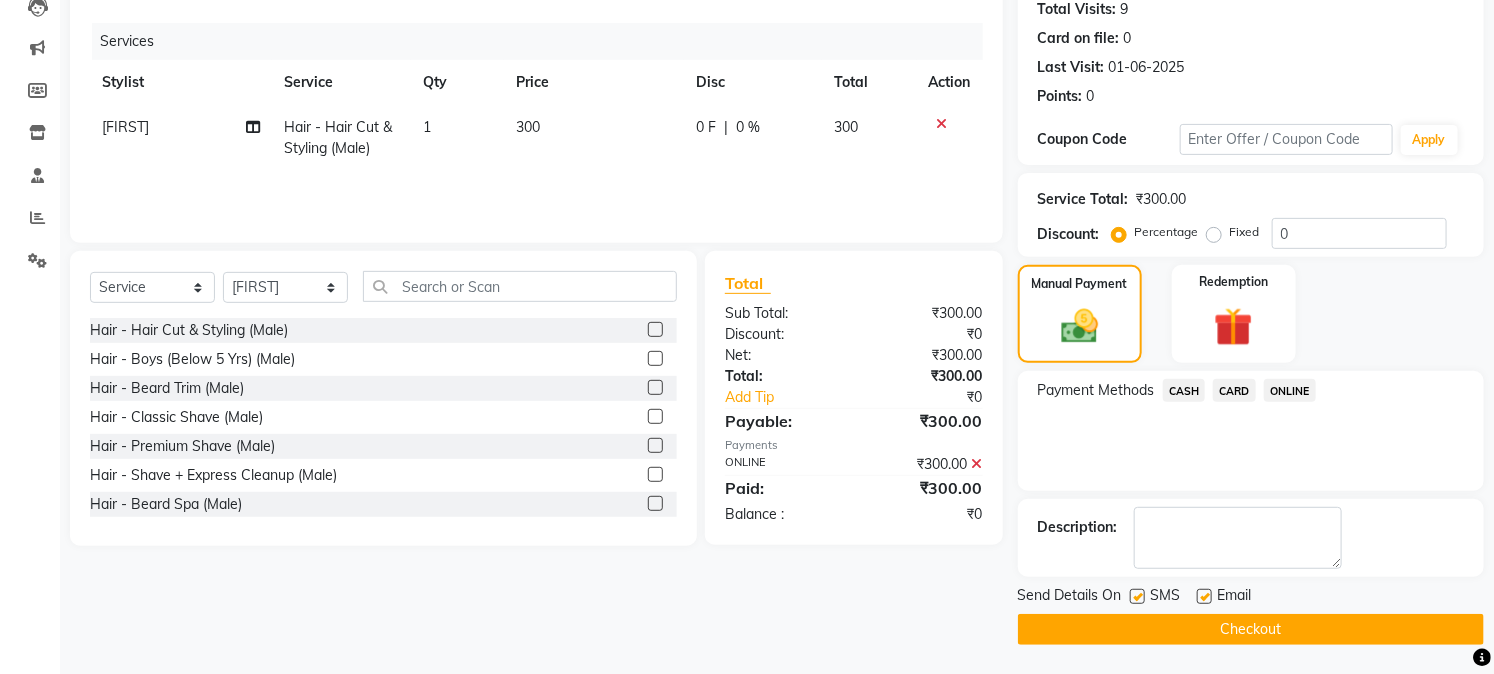 drag, startPoint x: 1270, startPoint y: 636, endPoint x: 1272, endPoint y: 621, distance: 15.132746 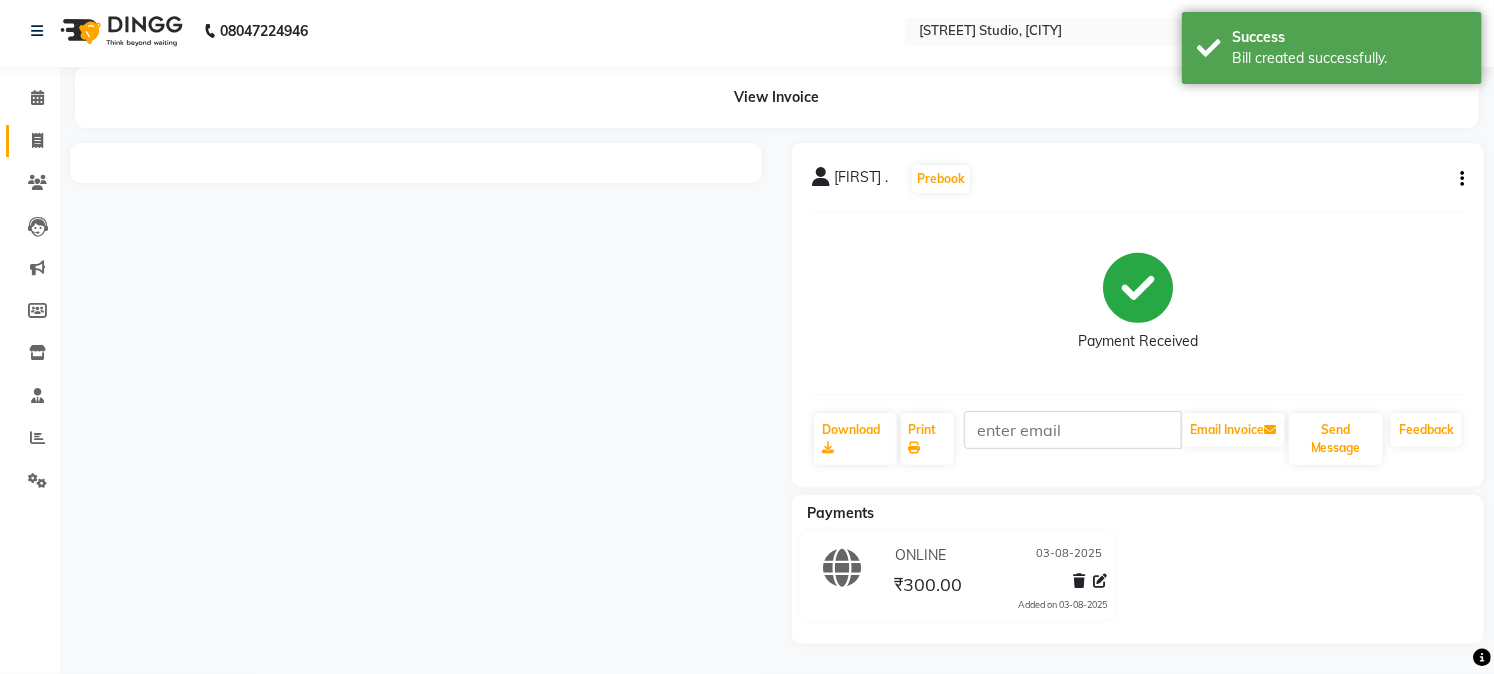 scroll, scrollTop: 0, scrollLeft: 0, axis: both 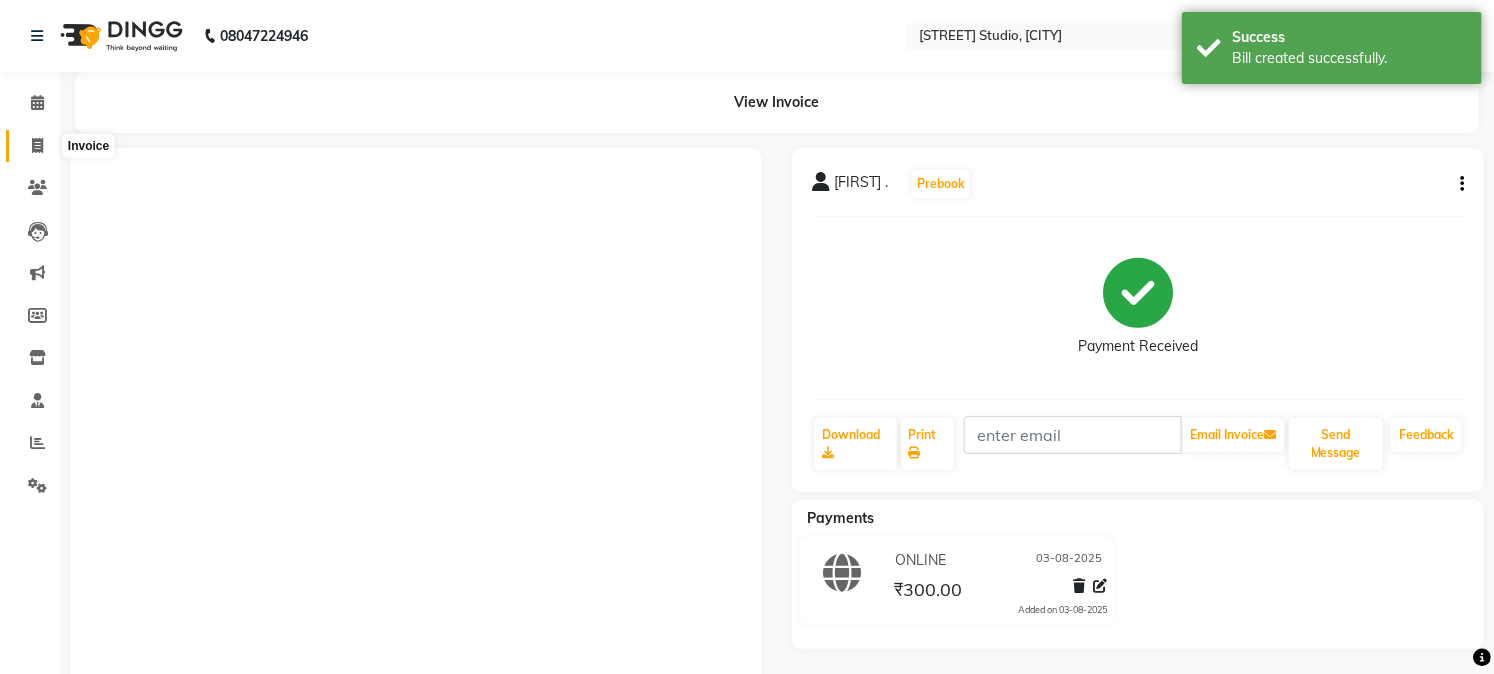 click 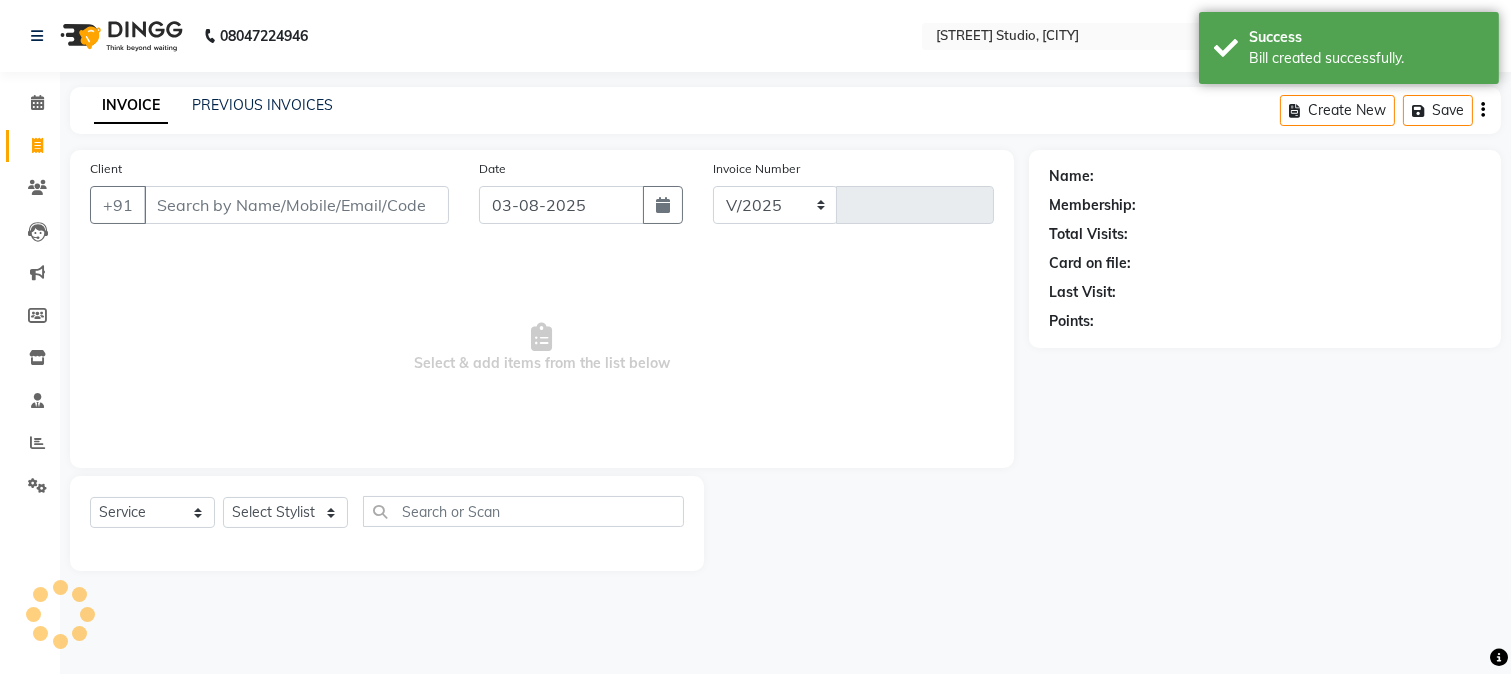 select on "223" 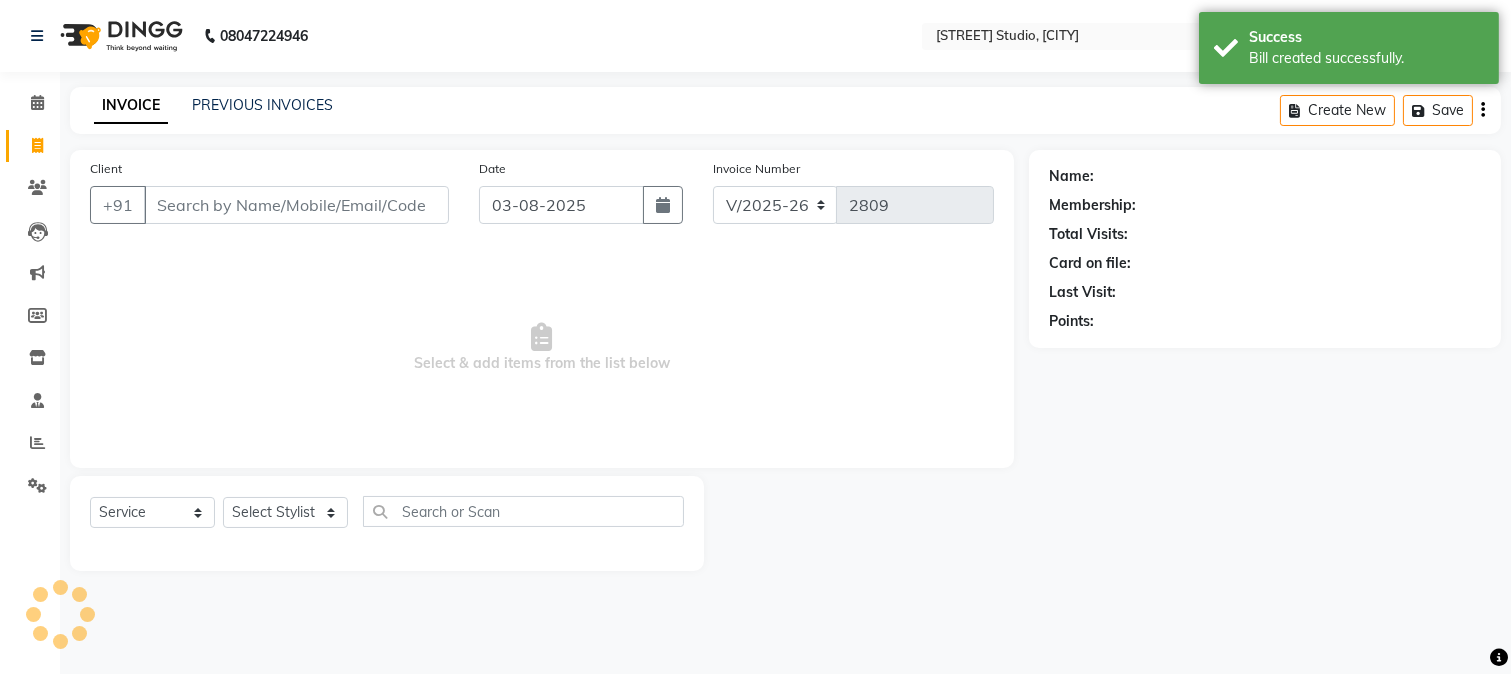 click on "Client" at bounding box center [296, 205] 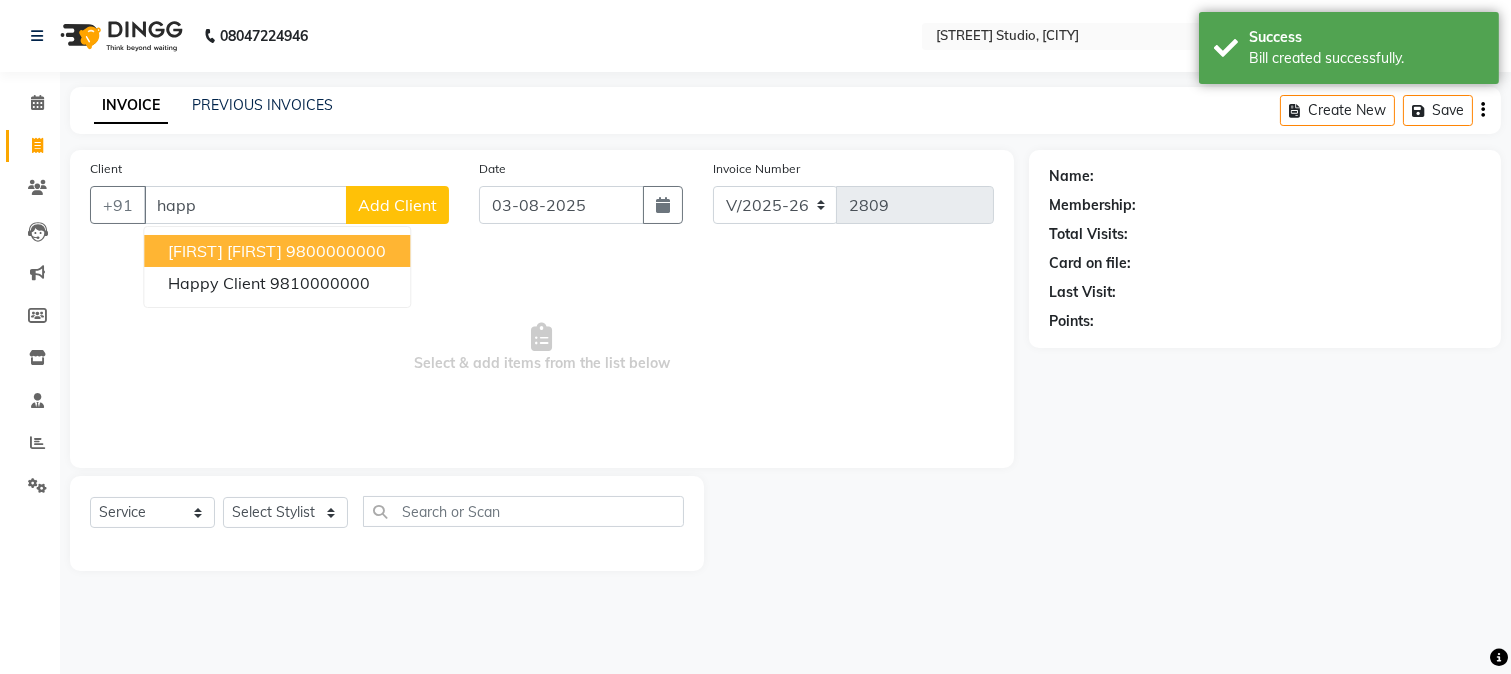click on "[FIRST] [FIRST]" at bounding box center (225, 251) 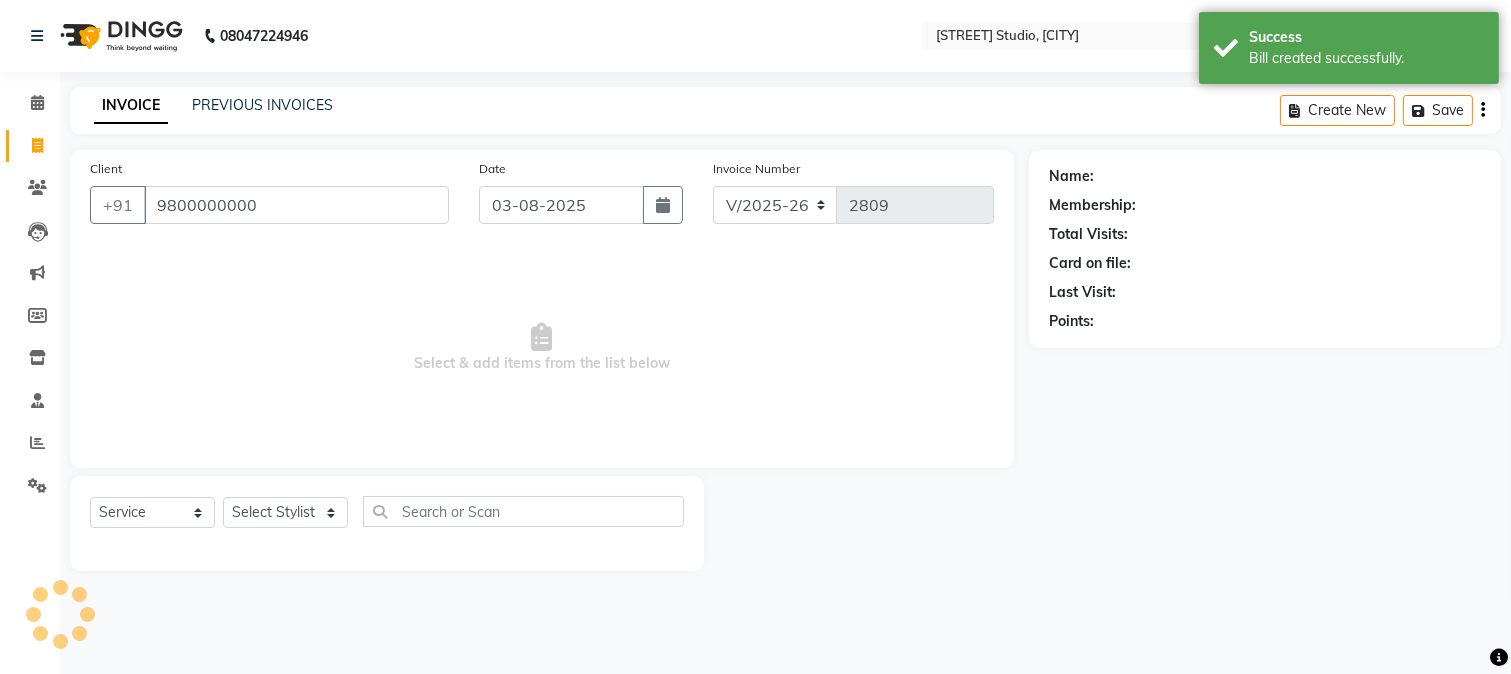 type on "9800000000" 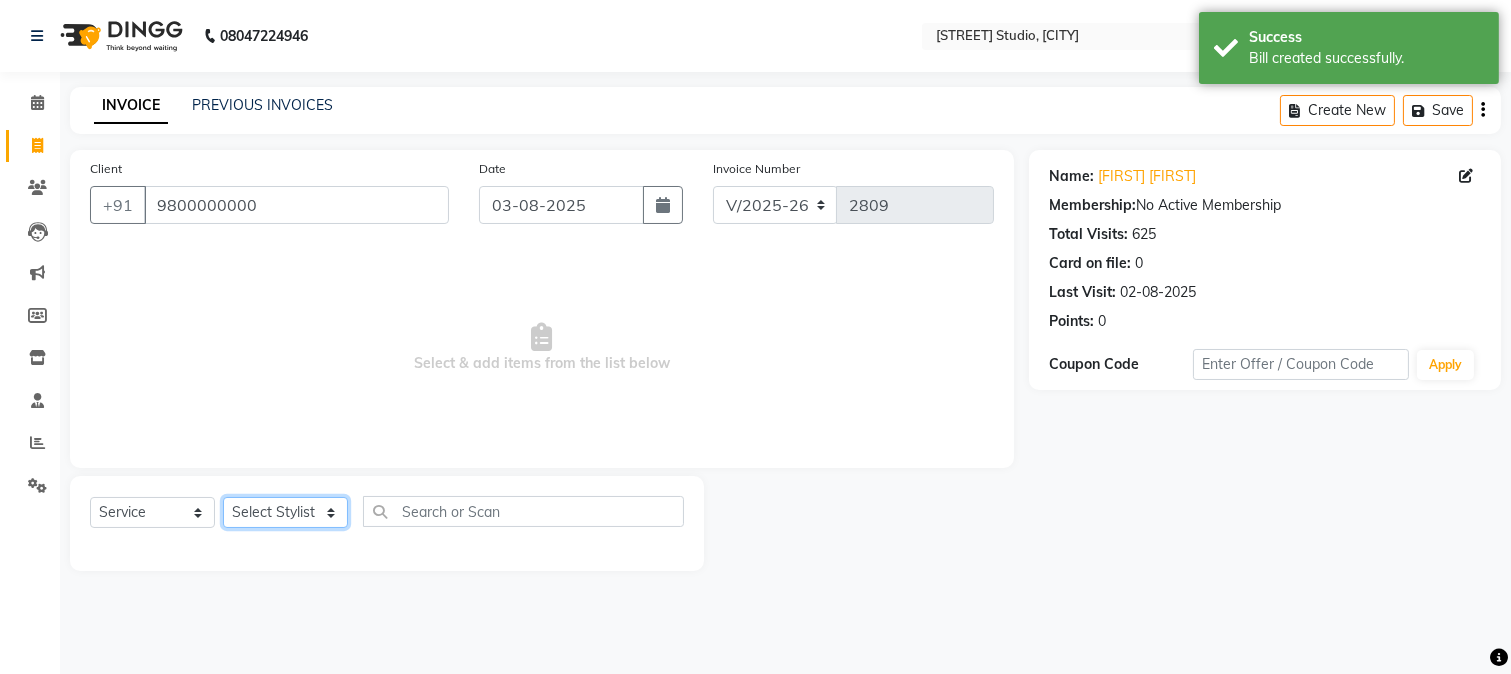 click on "Select Stylist [FIRST] [FIRST] [FIRST] [FIRST] [FIRST] [FIRST] [FIRST] [FIRST] [FIRST] [FIRST] [FIRST] [FIRST] [FIRST] [FIRST] [FIRST] [FIRST] [FIRST] [FIRST] [FIRST] [FIRST] [FIRST]" 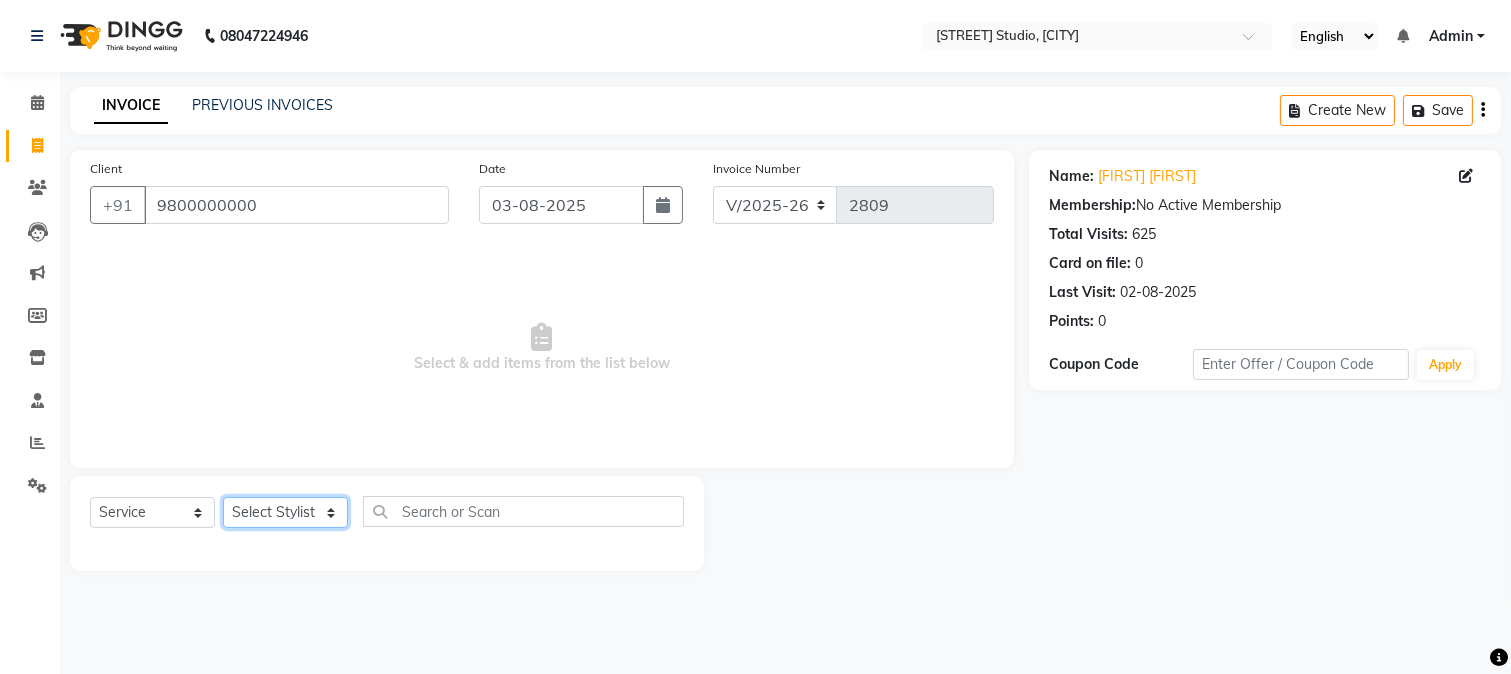 select on "82365" 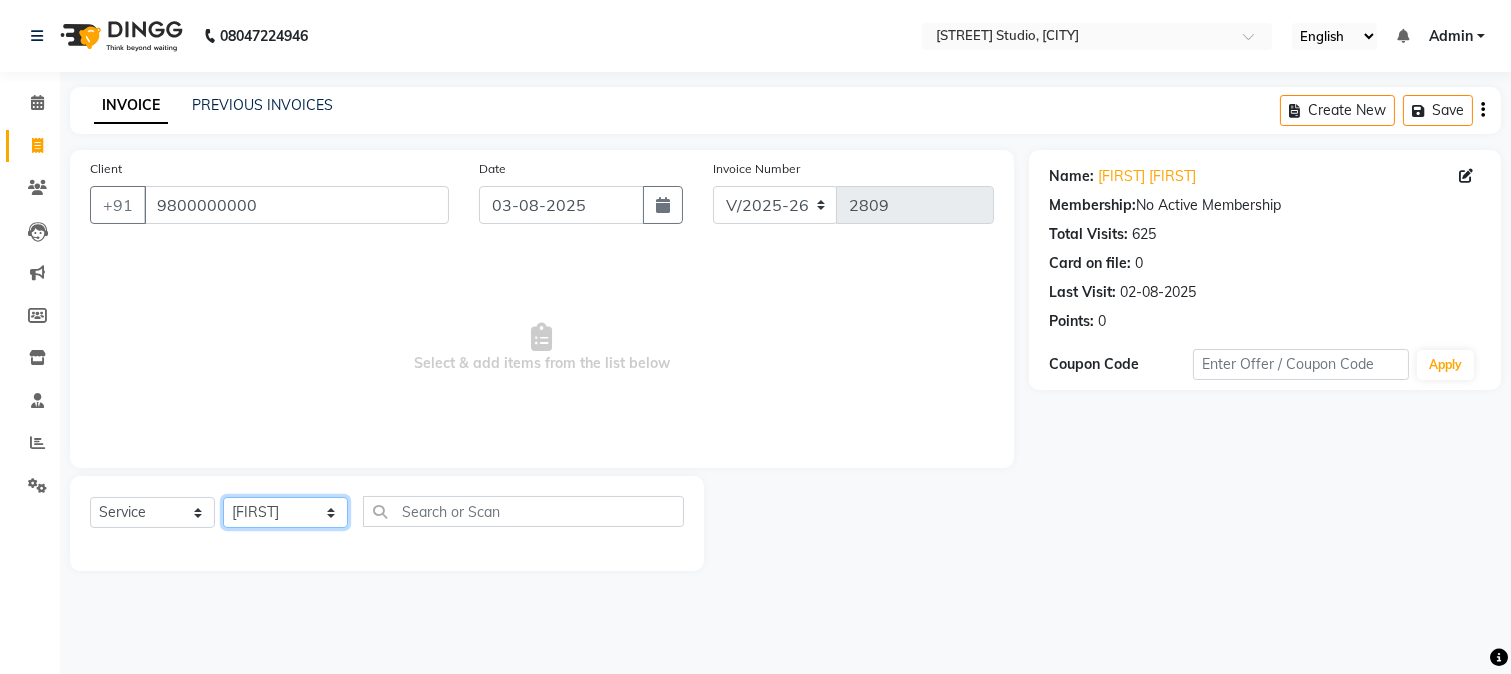 click on "Select Stylist [FIRST] [FIRST] [FIRST] [FIRST] [FIRST] [FIRST] [FIRST] [FIRST] [FIRST] [FIRST] [FIRST] [FIRST] [FIRST] [FIRST] [FIRST] [FIRST] [FIRST] [FIRST] [FIRST] [FIRST] [FIRST]" 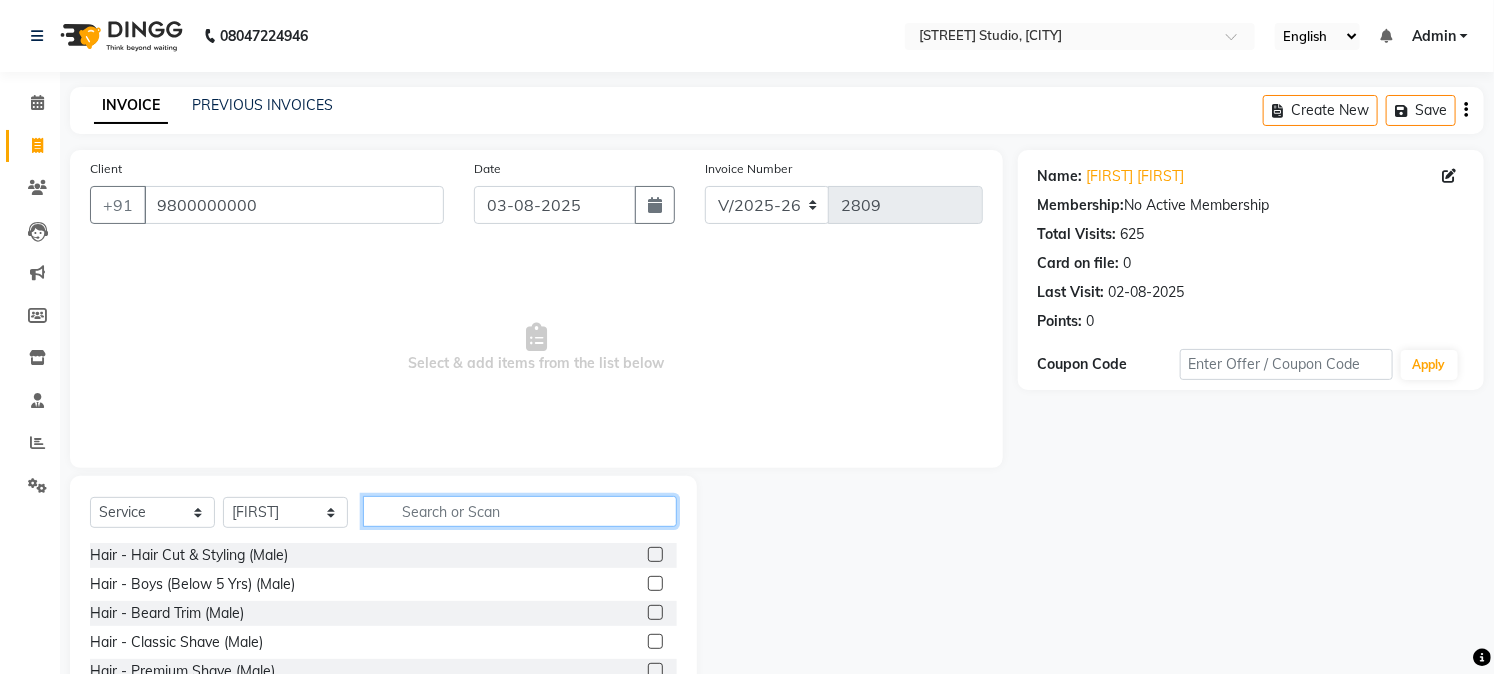 click 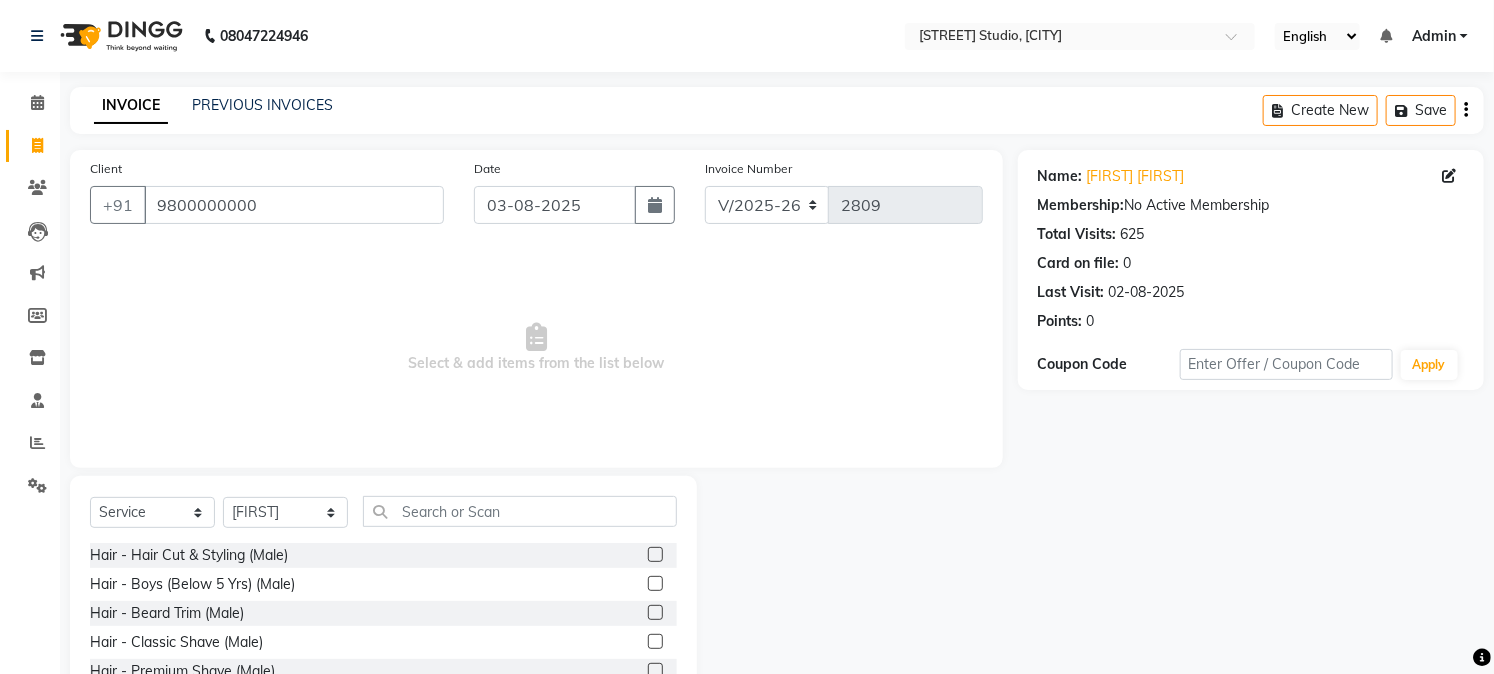 click 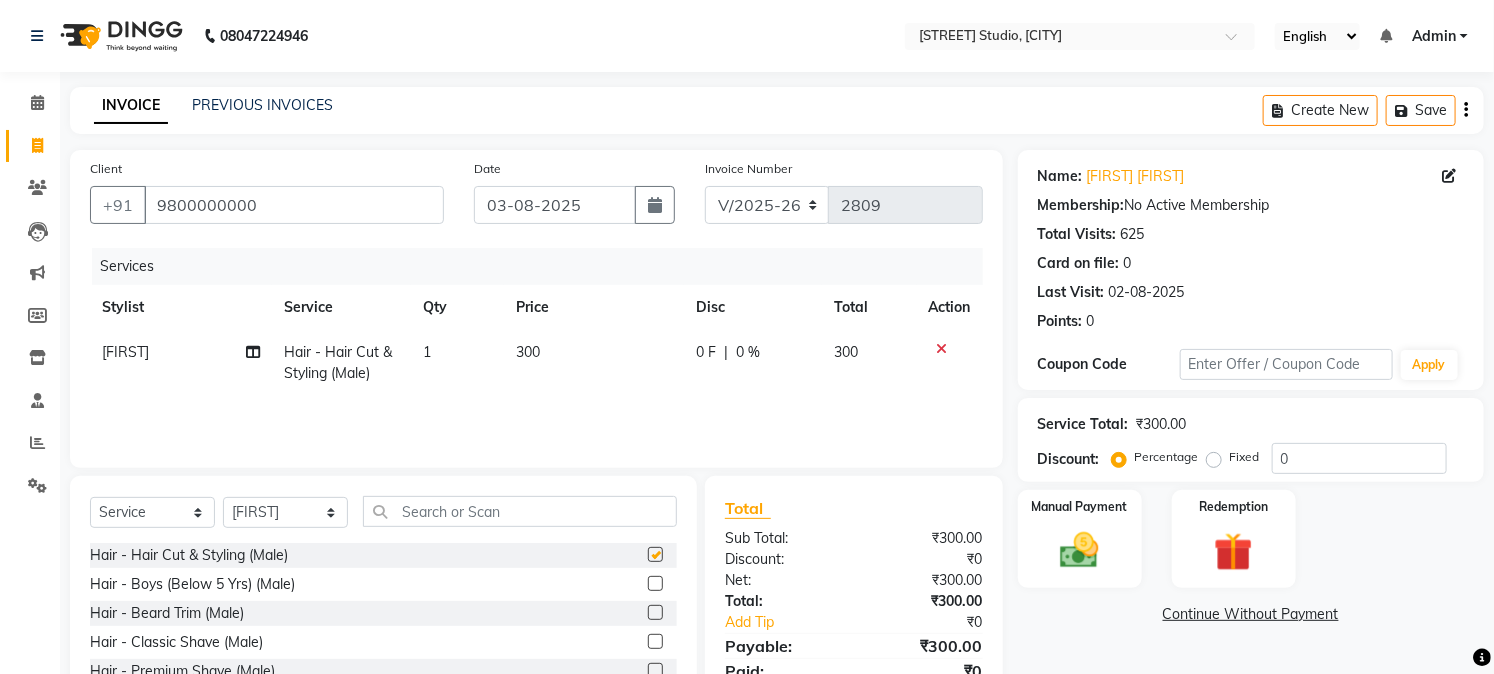 checkbox on "false" 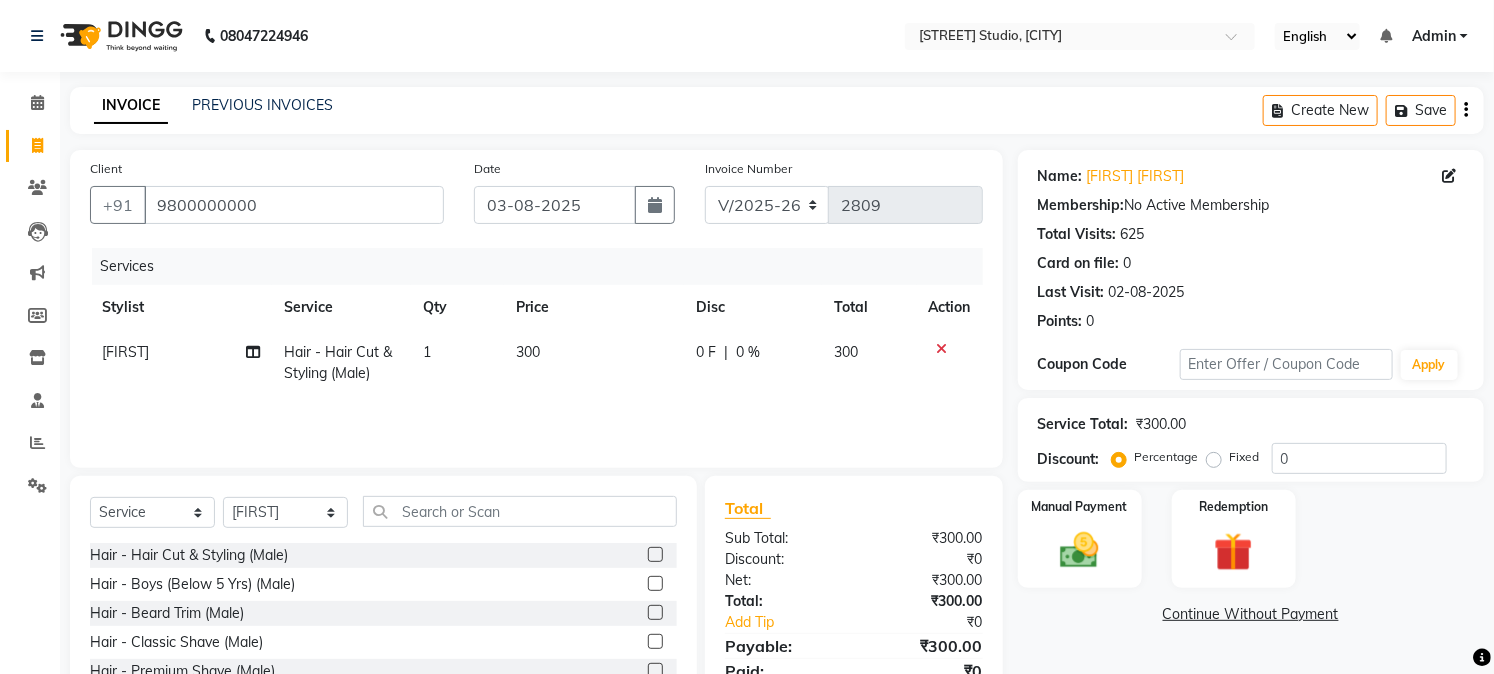click on "300" 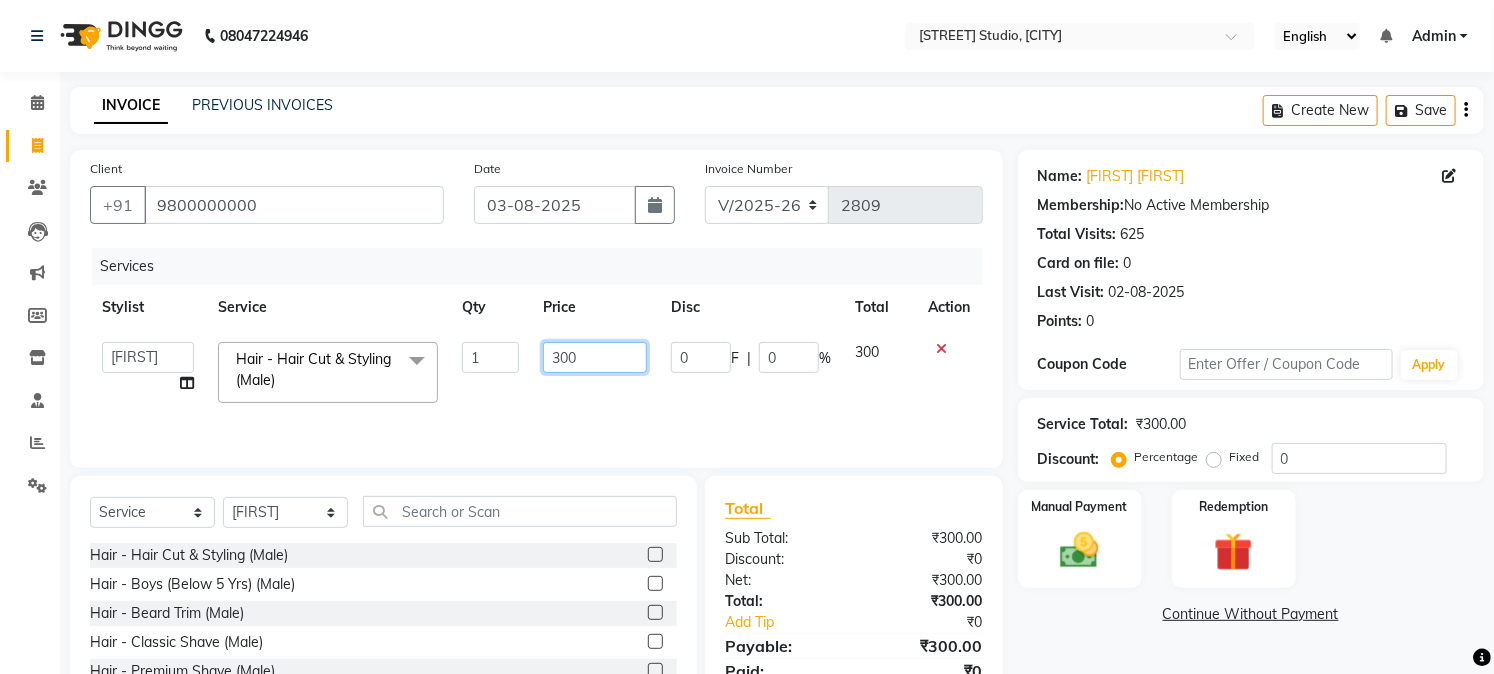 click on "300" 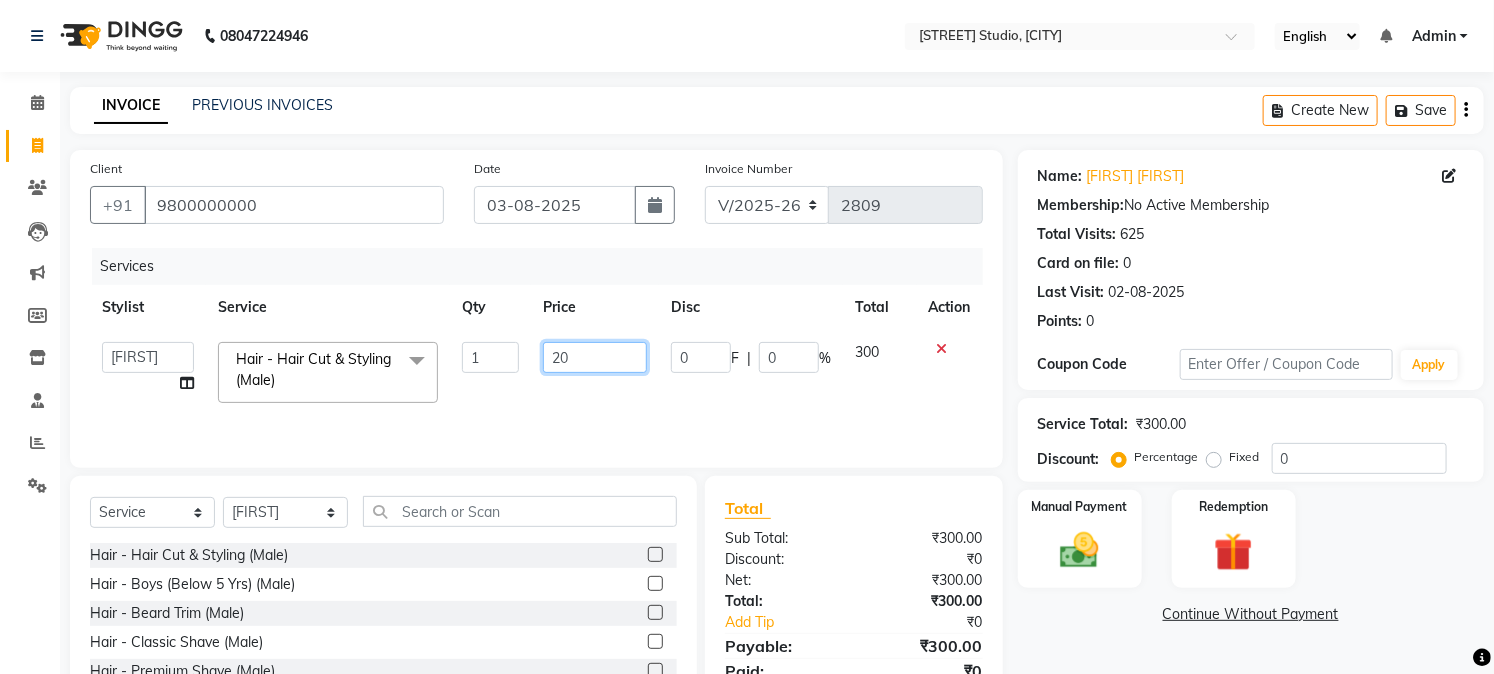 type on "250" 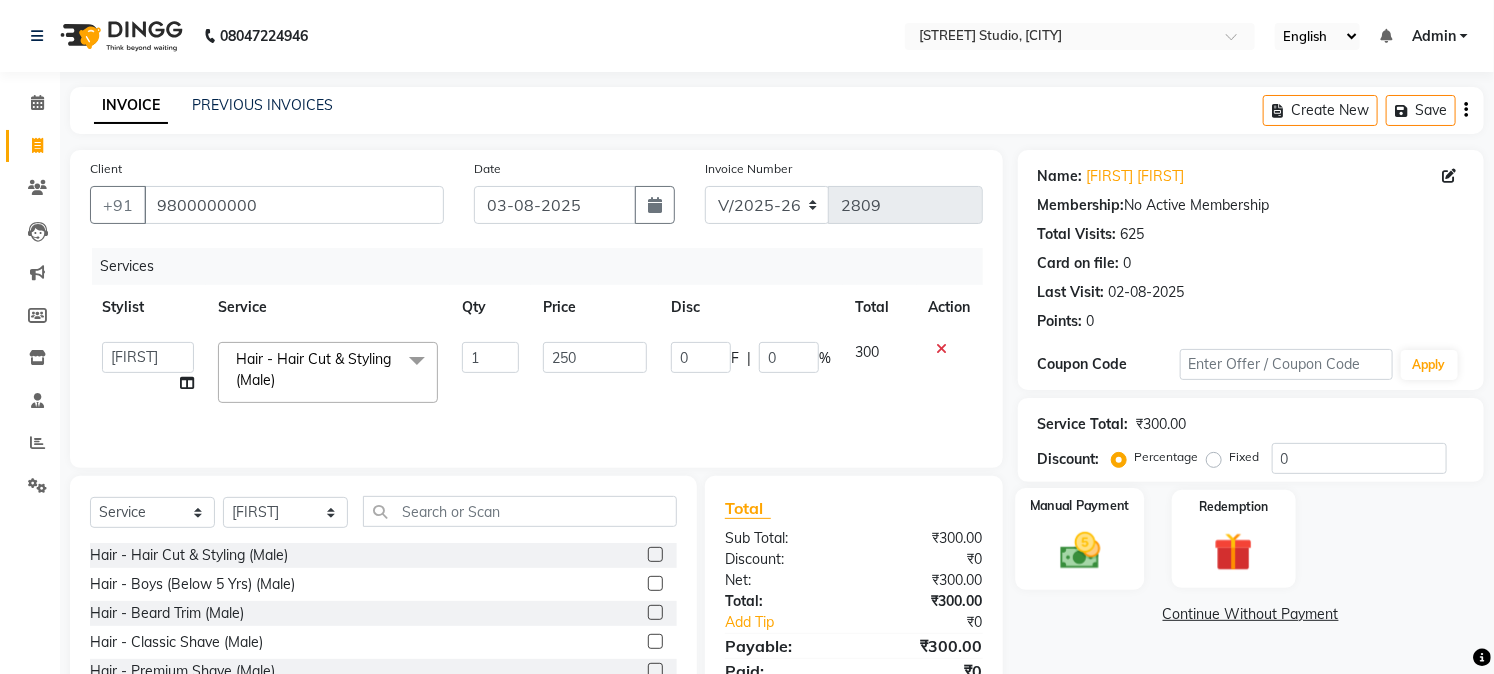 click 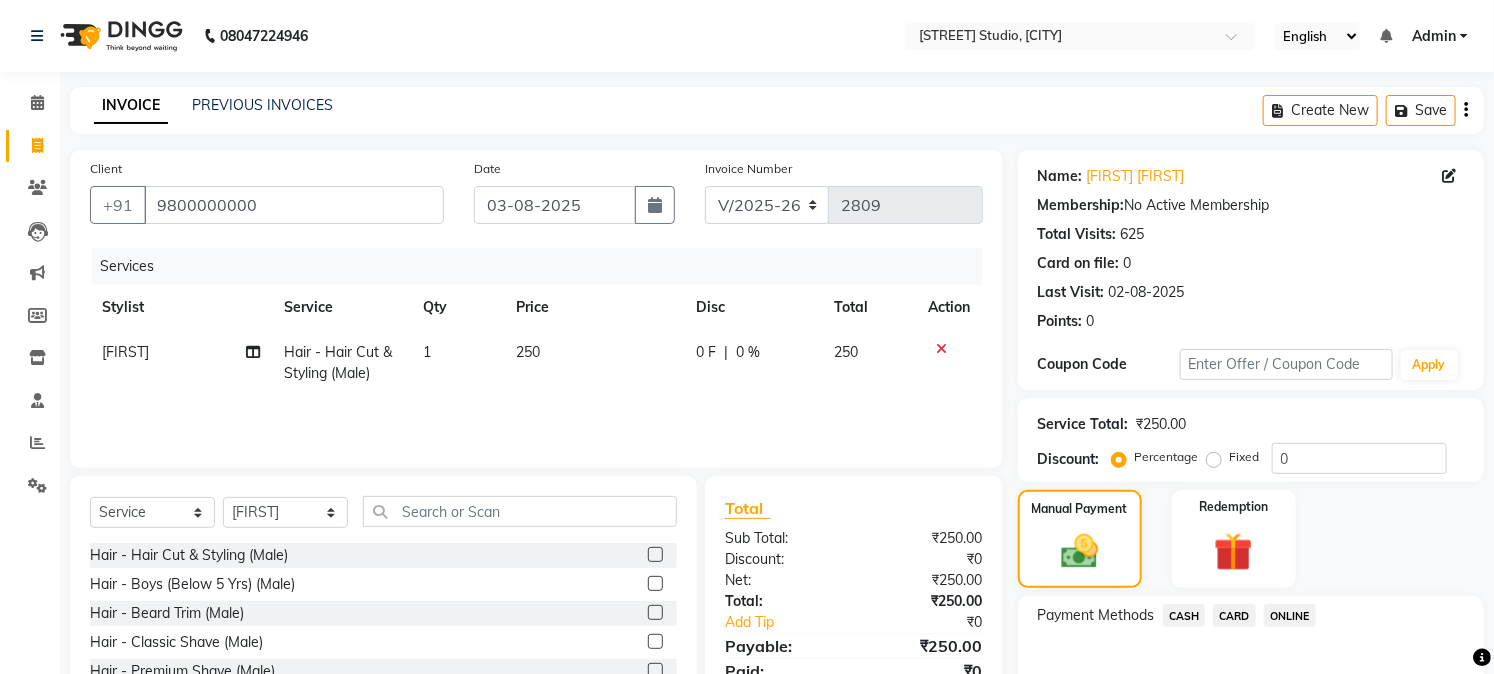 click on "ONLINE" 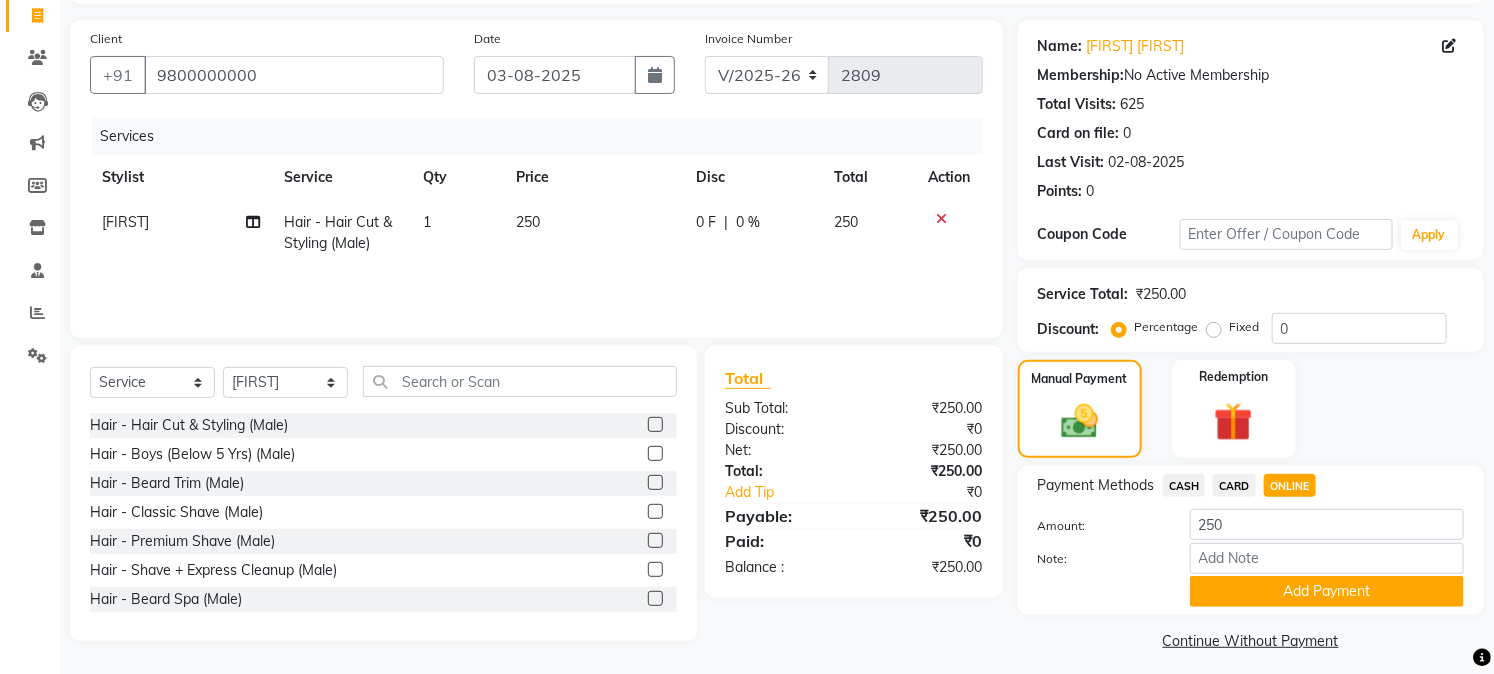 scroll, scrollTop: 142, scrollLeft: 0, axis: vertical 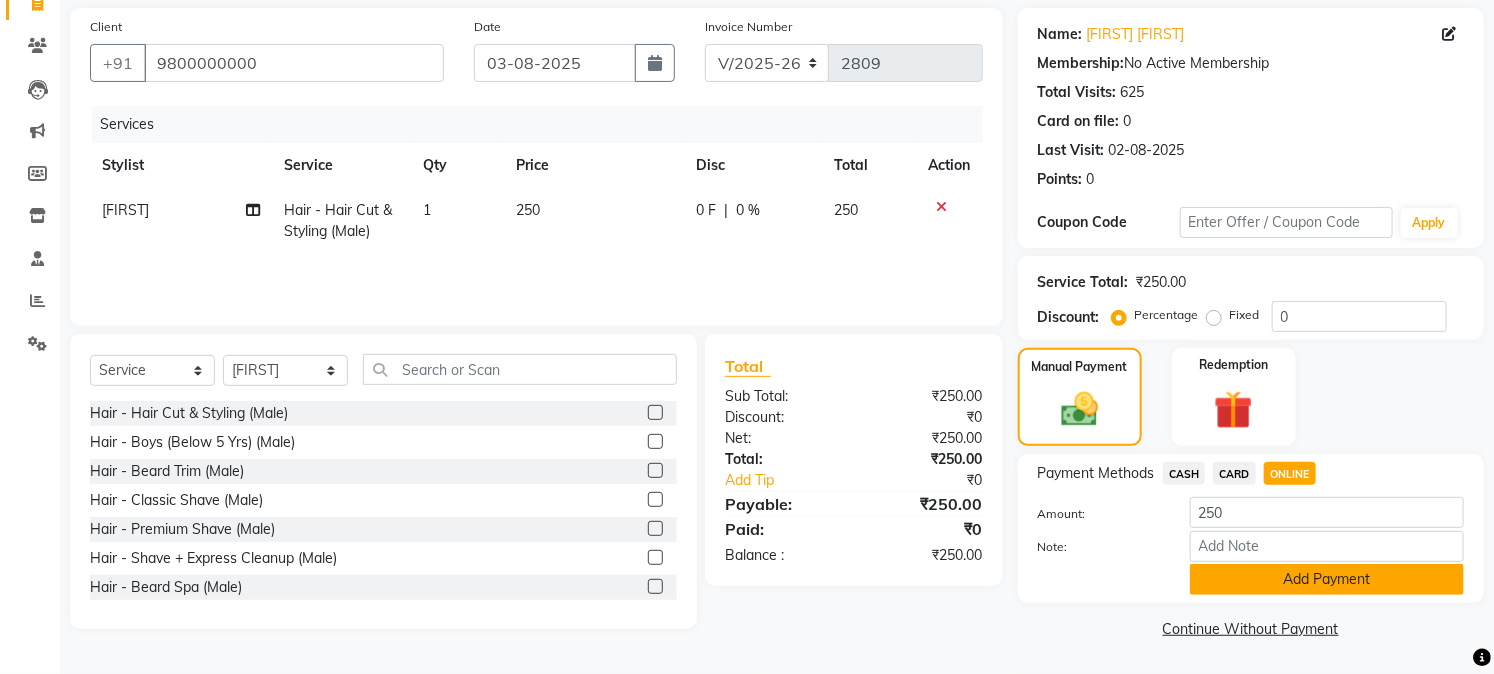 click on "Add Payment" 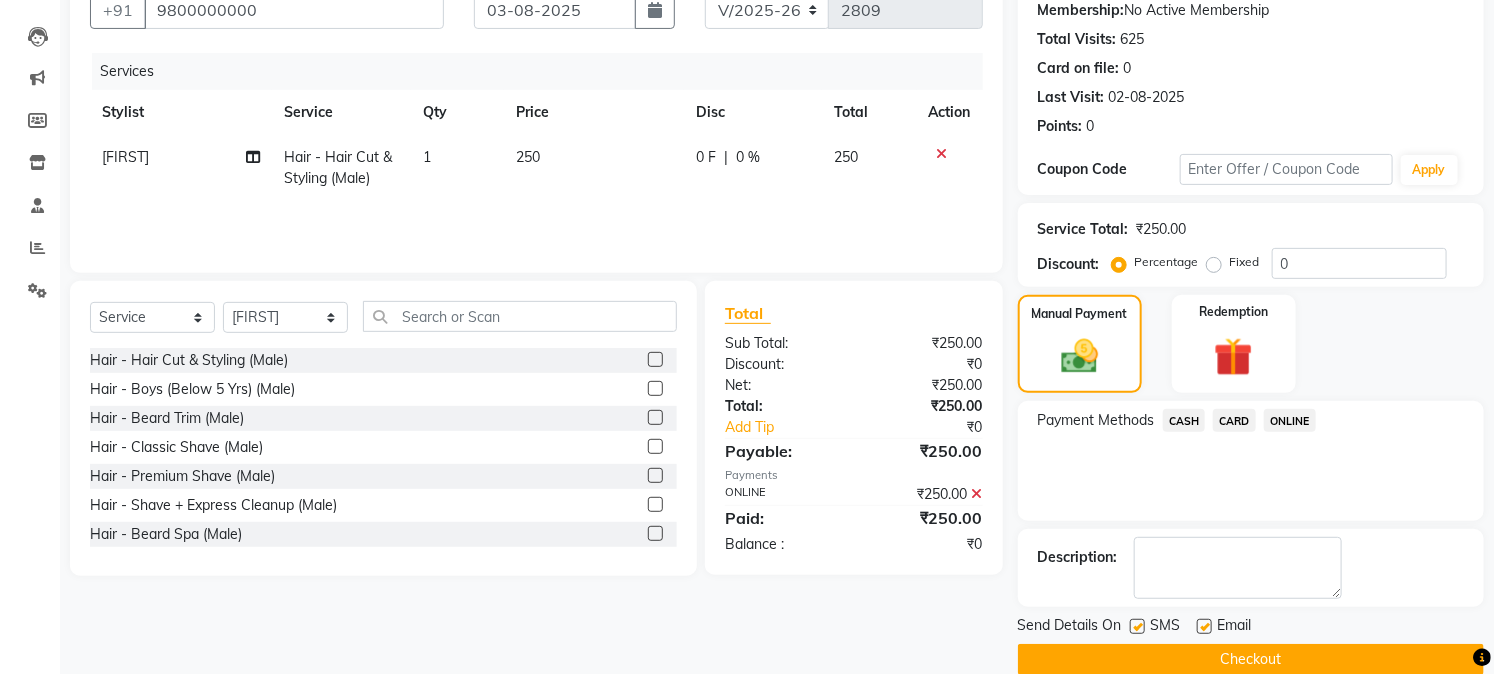 scroll, scrollTop: 225, scrollLeft: 0, axis: vertical 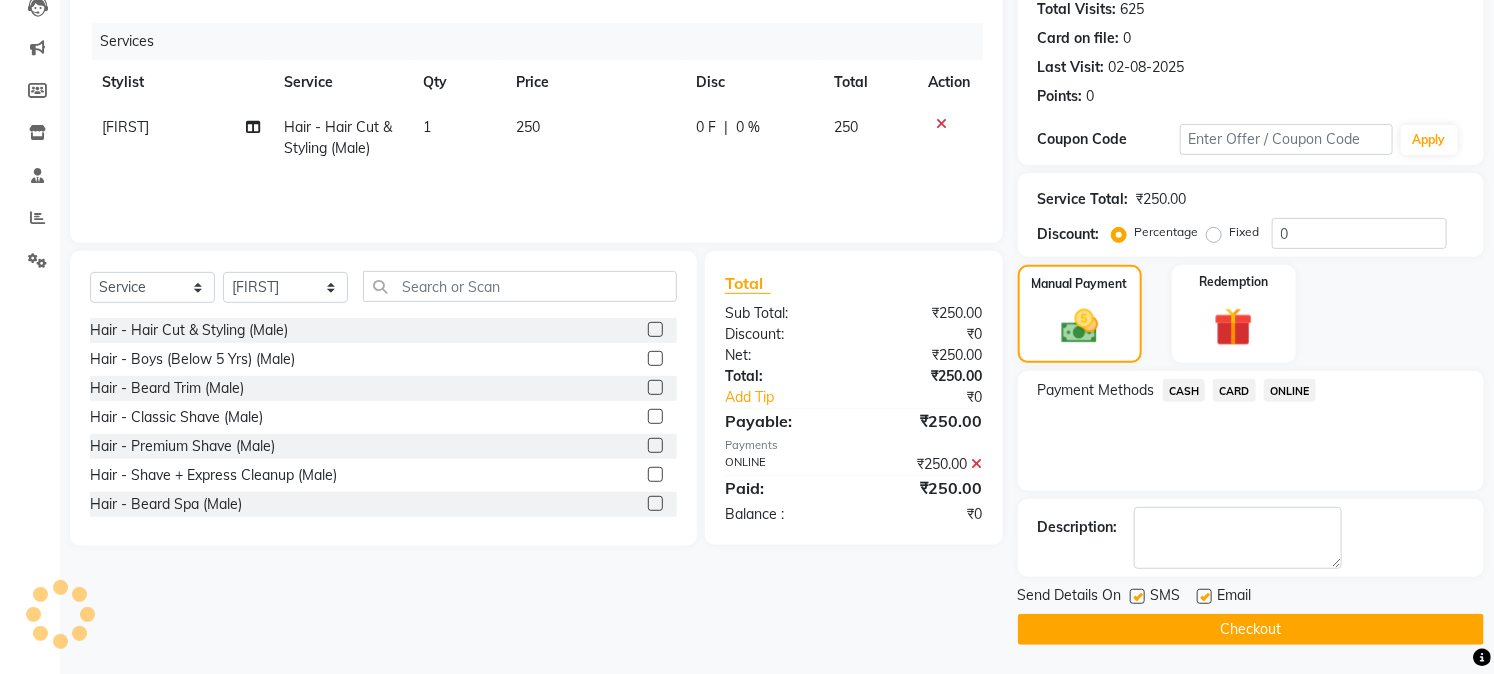 click on "Checkout" 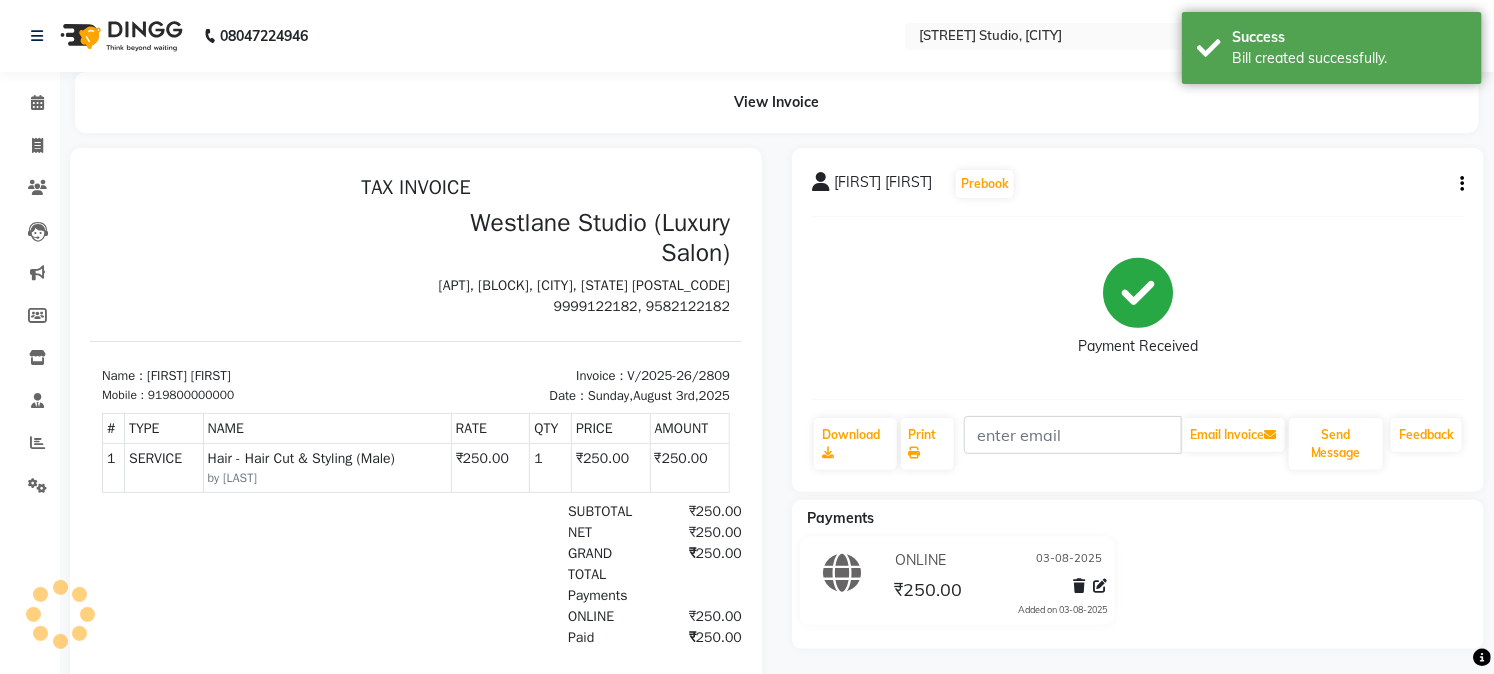 scroll, scrollTop: 0, scrollLeft: 0, axis: both 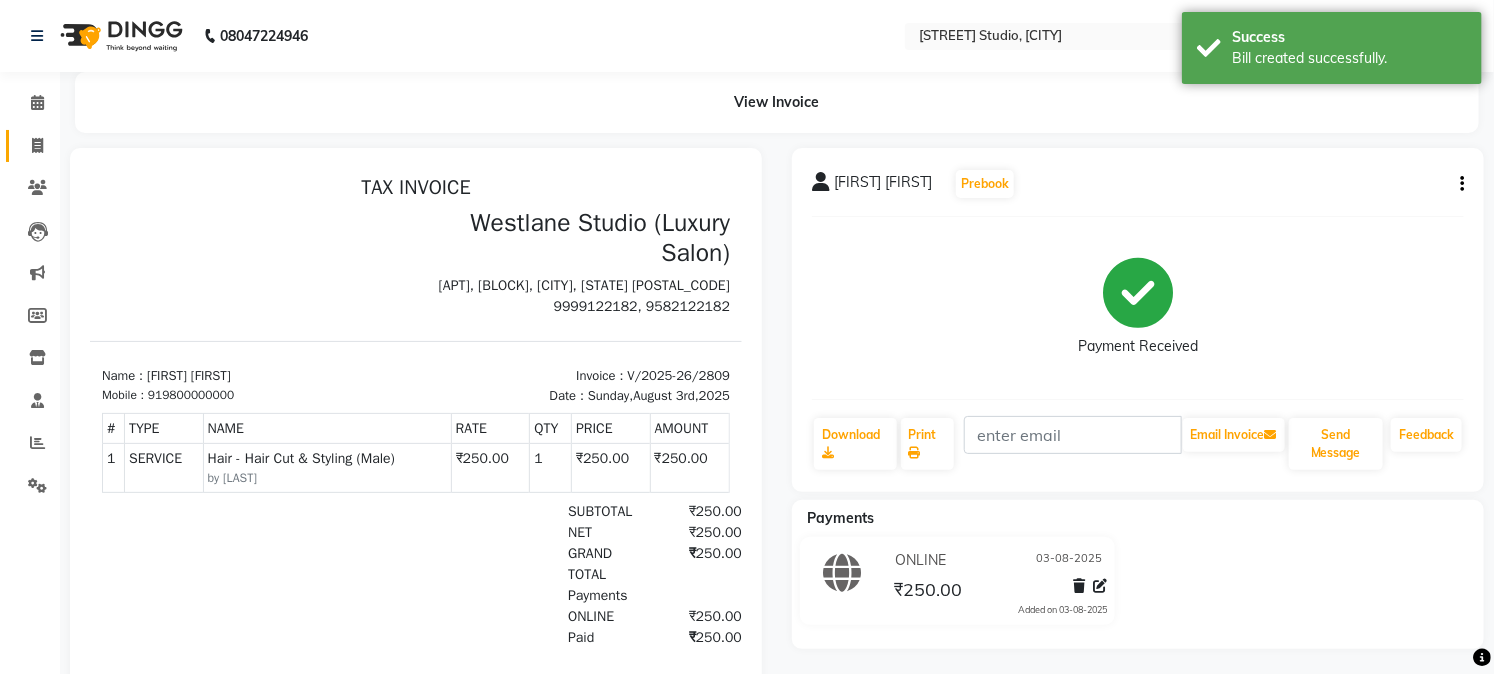 click 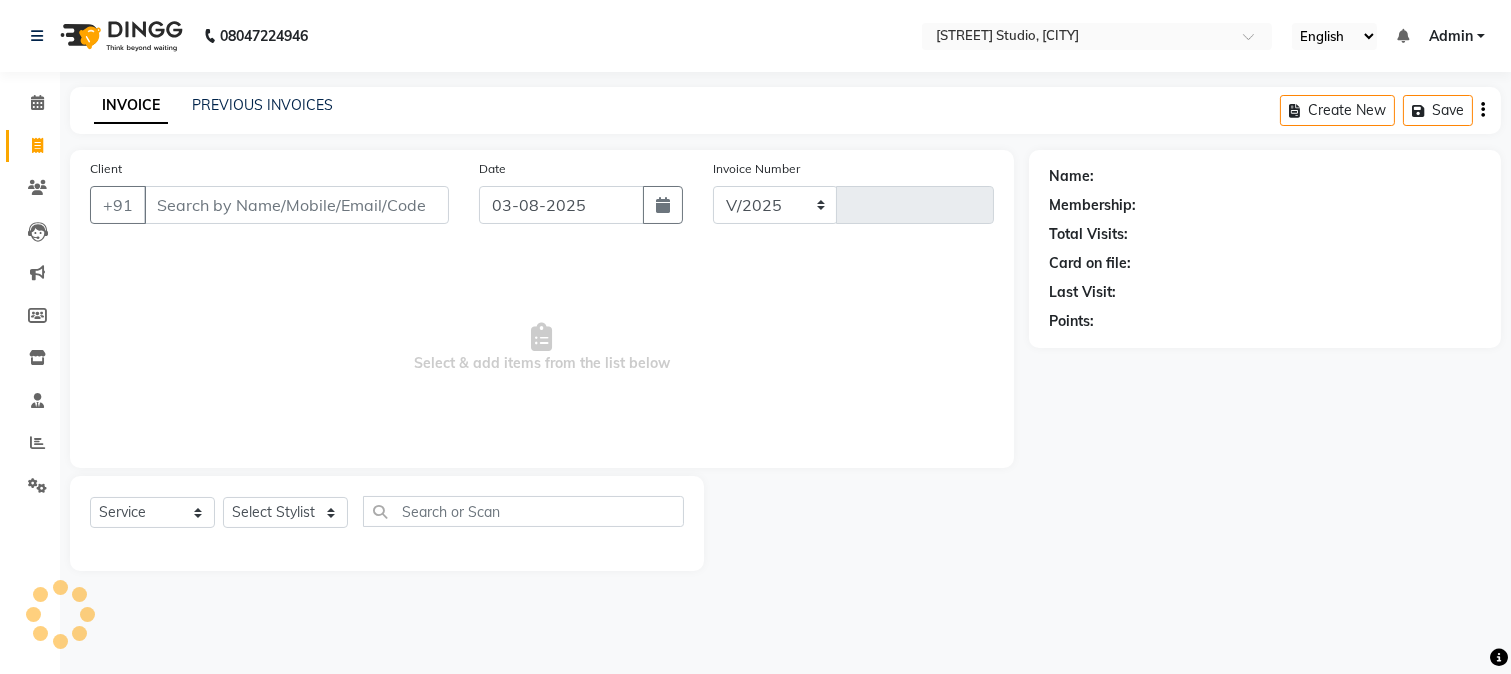select on "223" 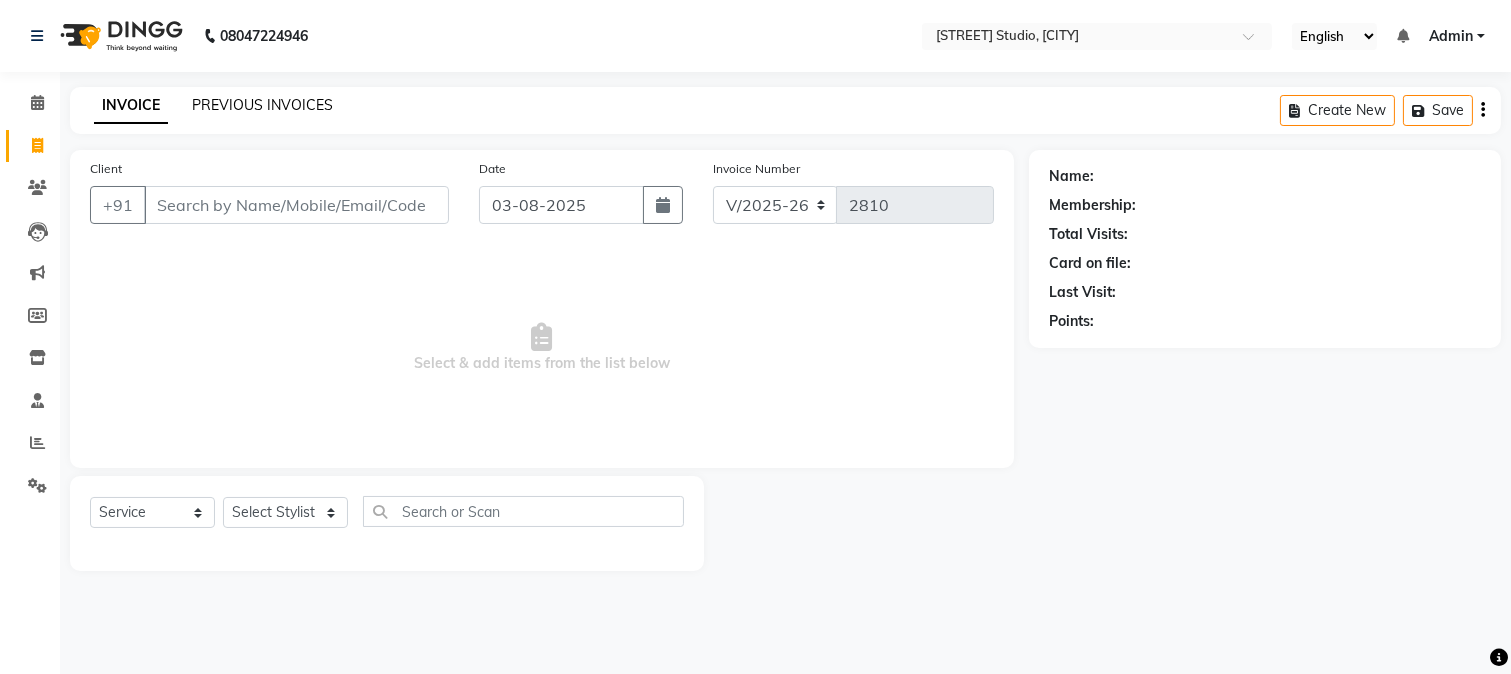 click on "PREVIOUS INVOICES" 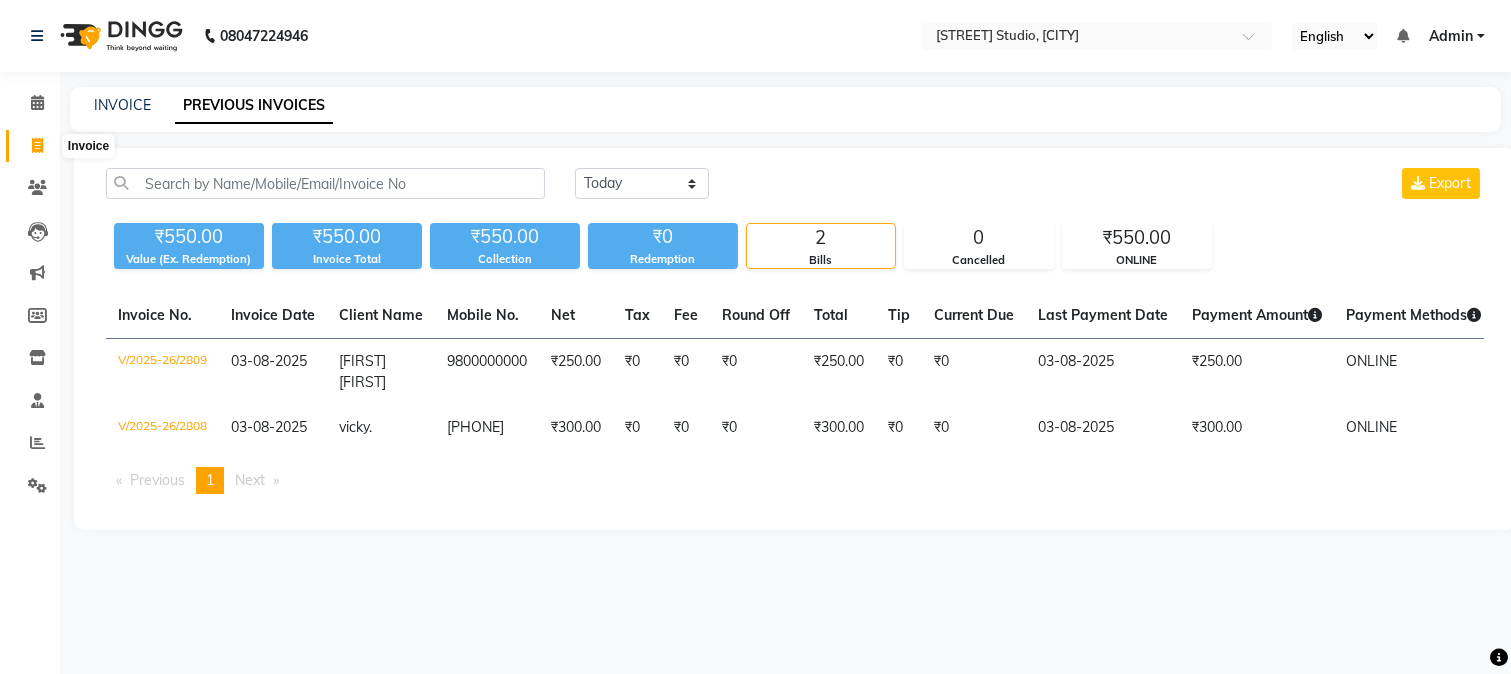 click 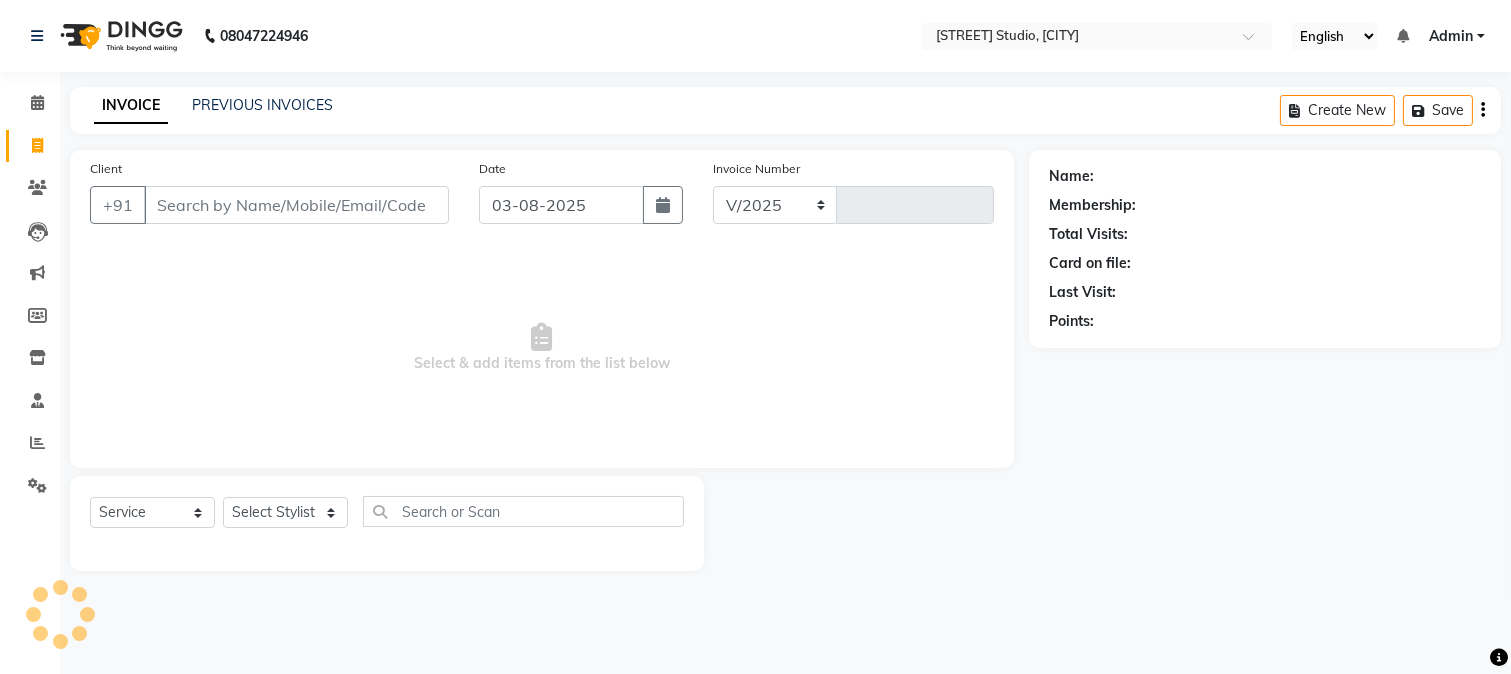 select on "223" 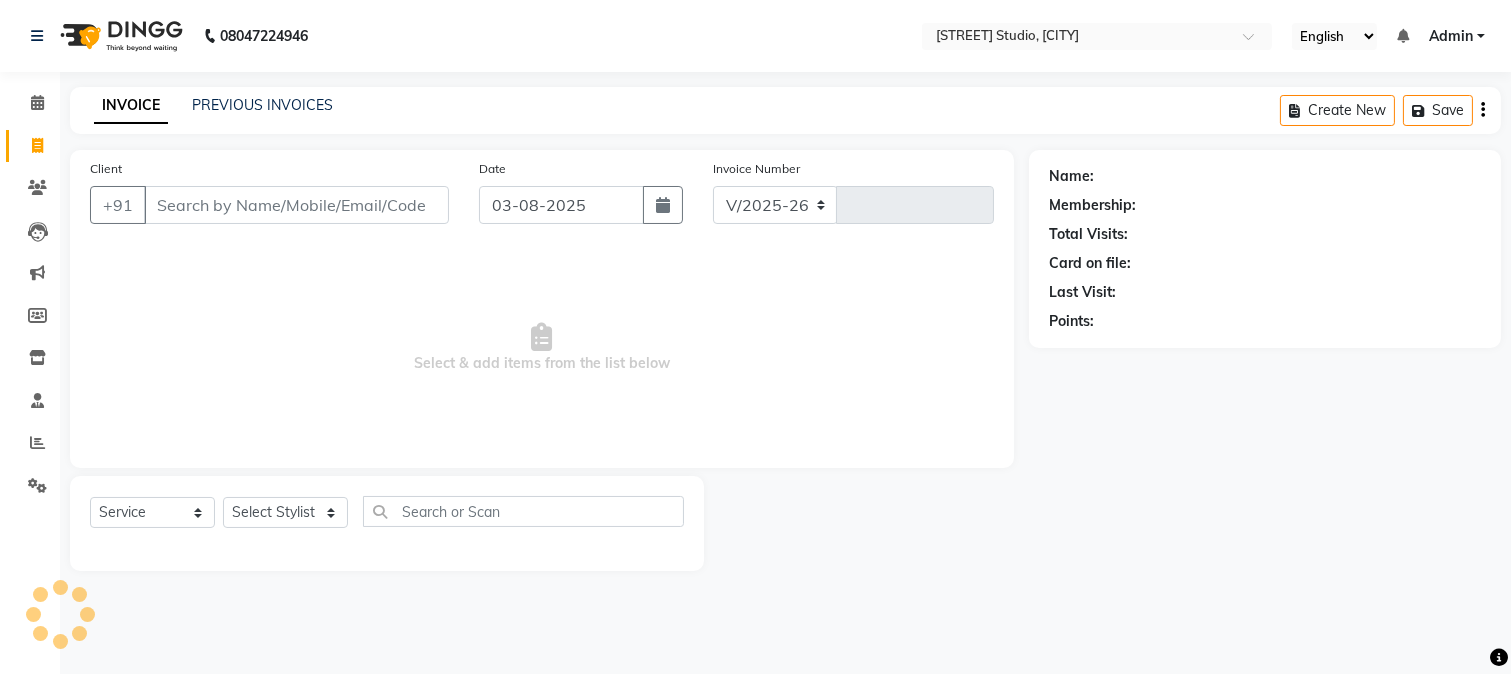 type on "2810" 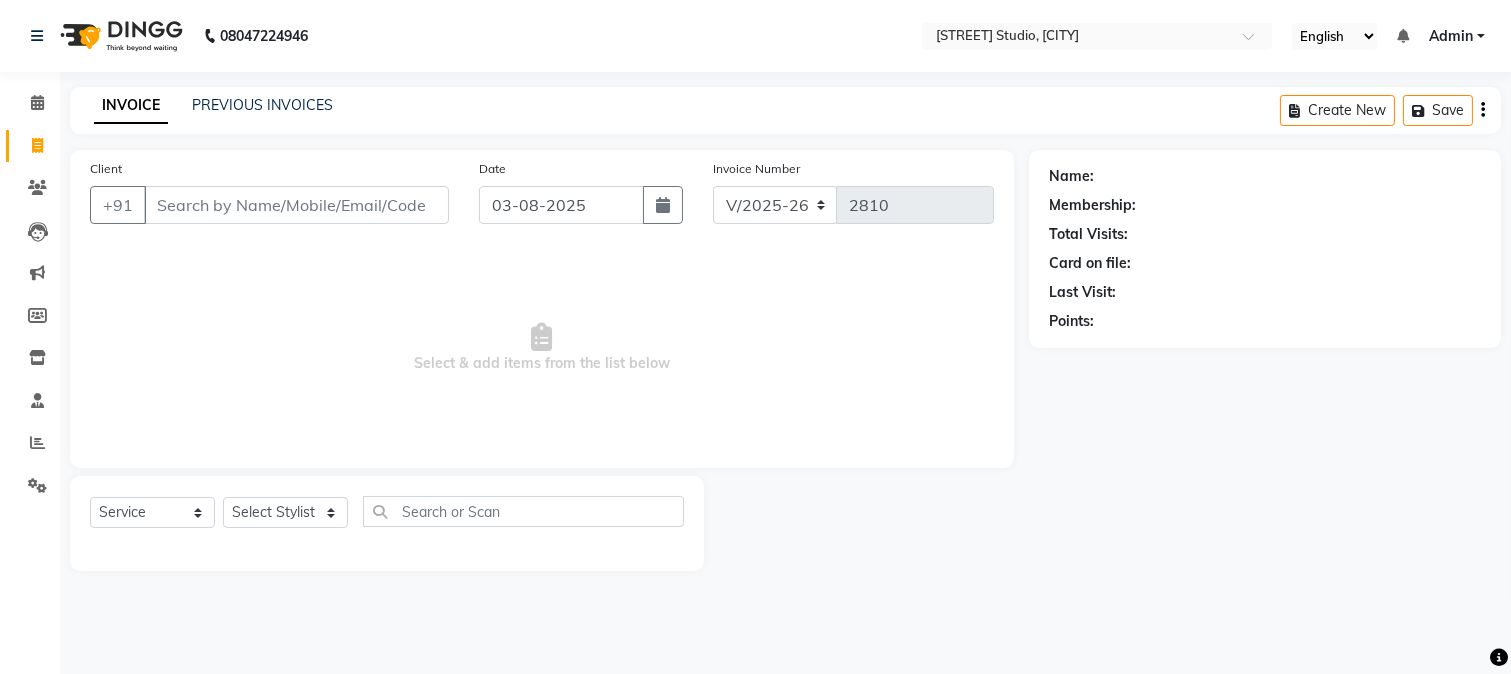 click on "Client" at bounding box center (296, 205) 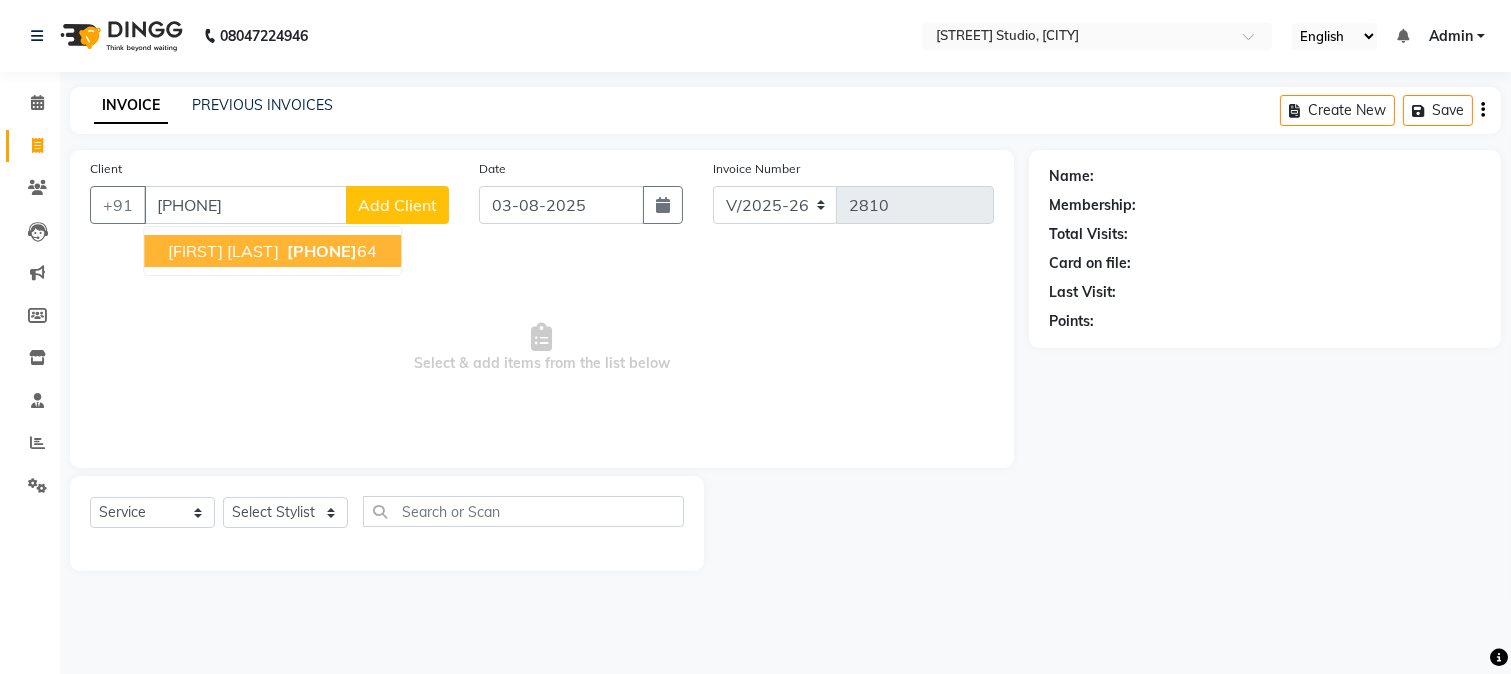 click on "[PHONE]" at bounding box center [322, 251] 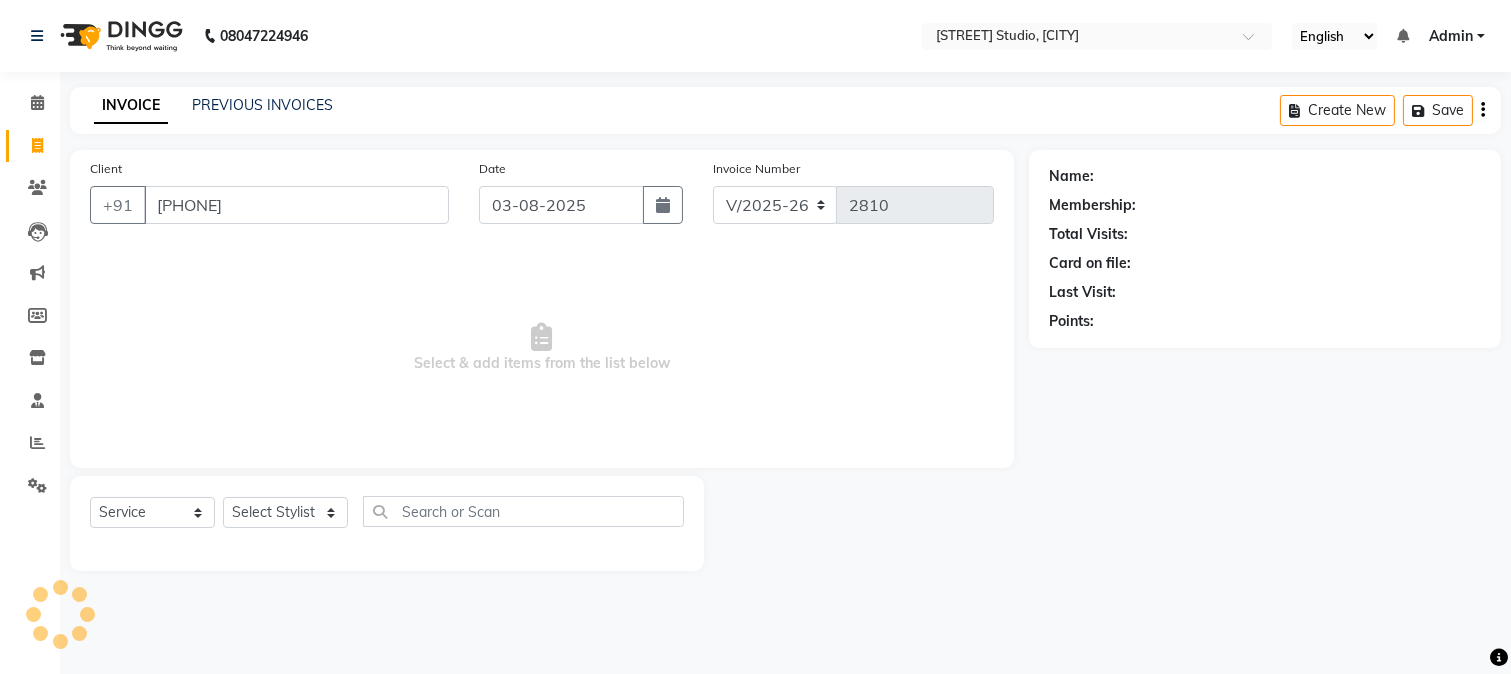 type on "[PHONE]" 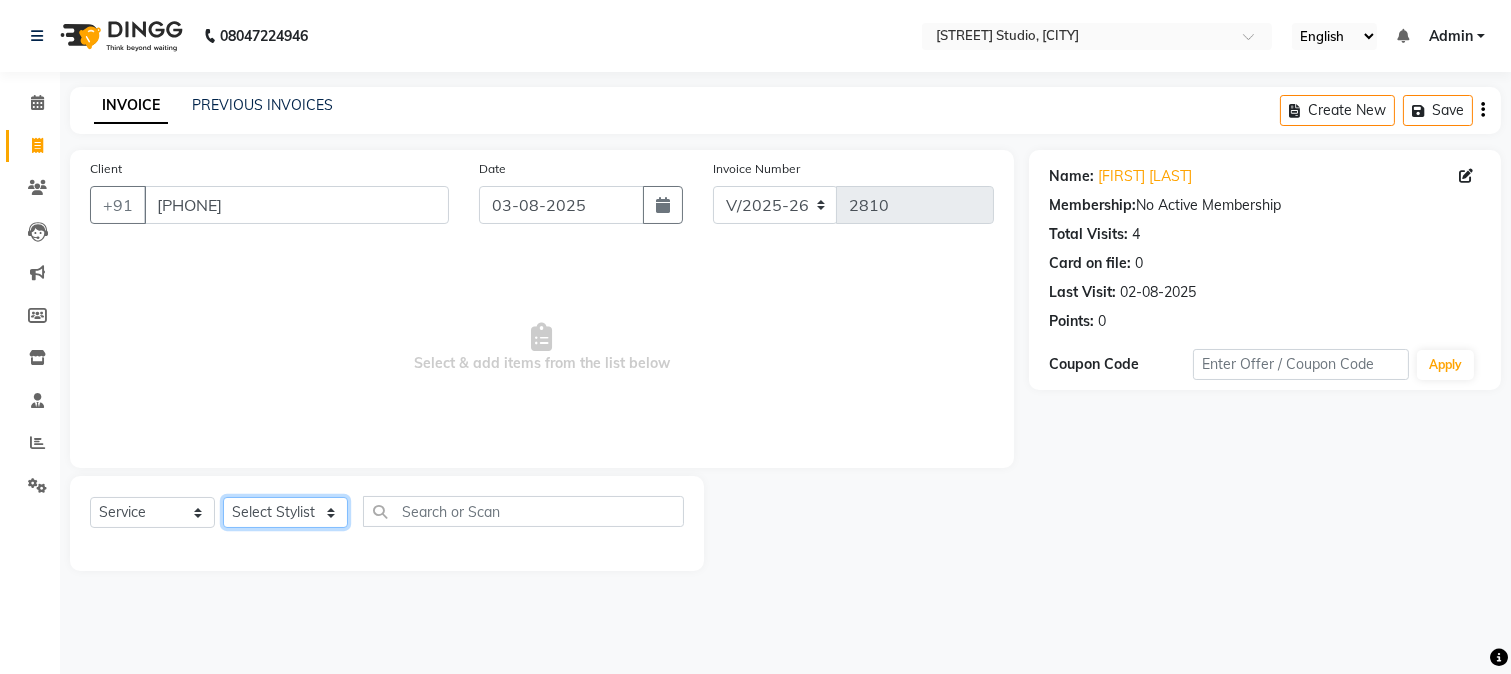 click on "Select Stylist [FIRST] [FIRST] [FIRST] [FIRST] [FIRST] [FIRST] [FIRST] [FIRST] [FIRST] [FIRST] [FIRST] [FIRST] [FIRST] [FIRST] [FIRST] [FIRST] [FIRST] [FIRST] [FIRST] [FIRST] [FIRST]" 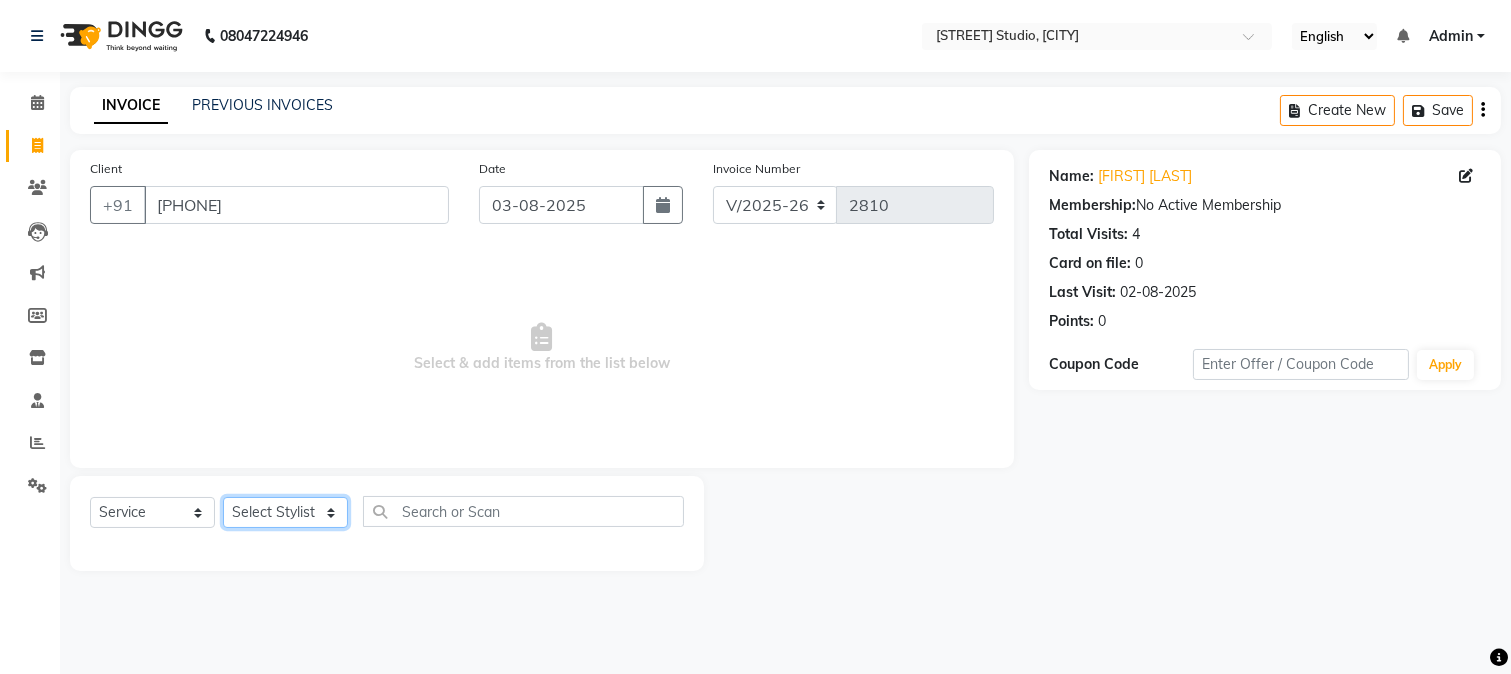 select on "15077" 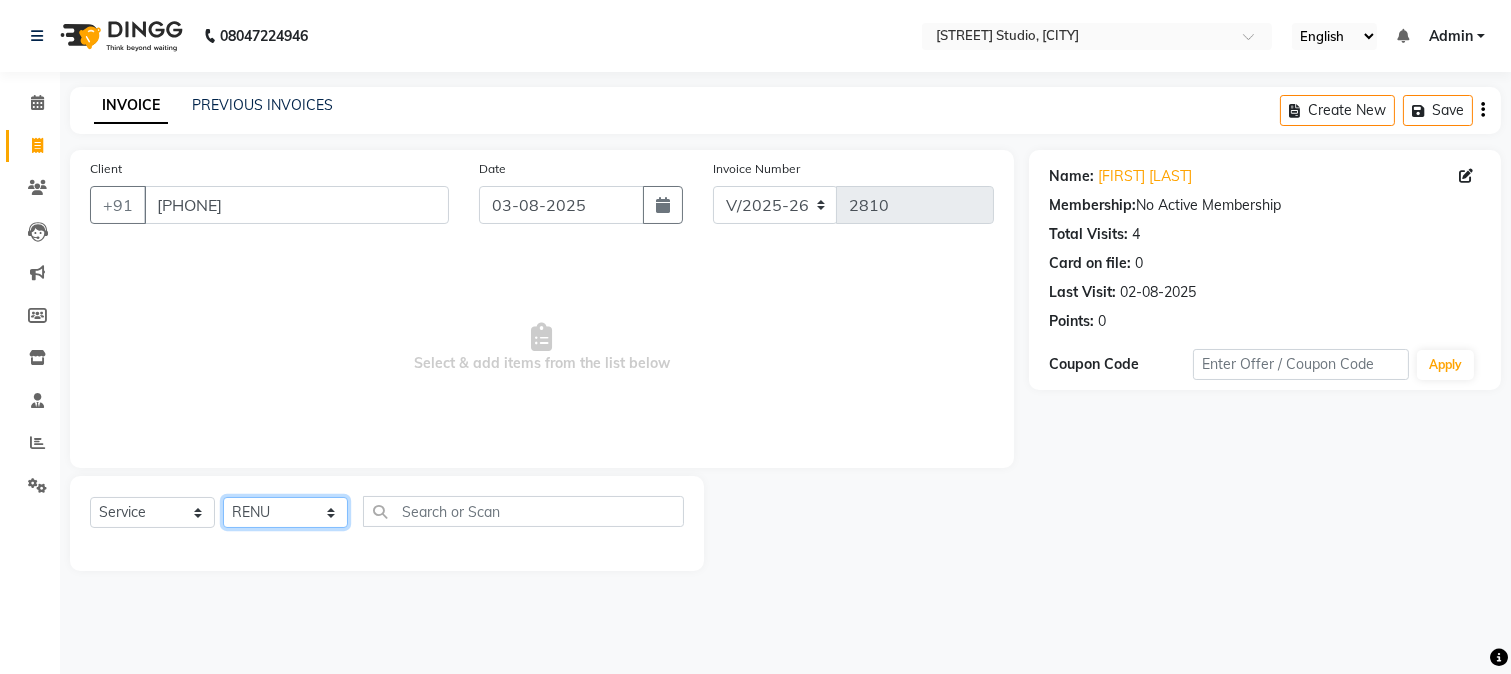 click on "Select Stylist [FIRST] [FIRST] [FIRST] [FIRST] [FIRST] [FIRST] [FIRST] [FIRST] [FIRST] [FIRST] [FIRST] [FIRST] [FIRST] [FIRST] [FIRST] [FIRST] [FIRST] [FIRST] [FIRST] [FIRST] [FIRST]" 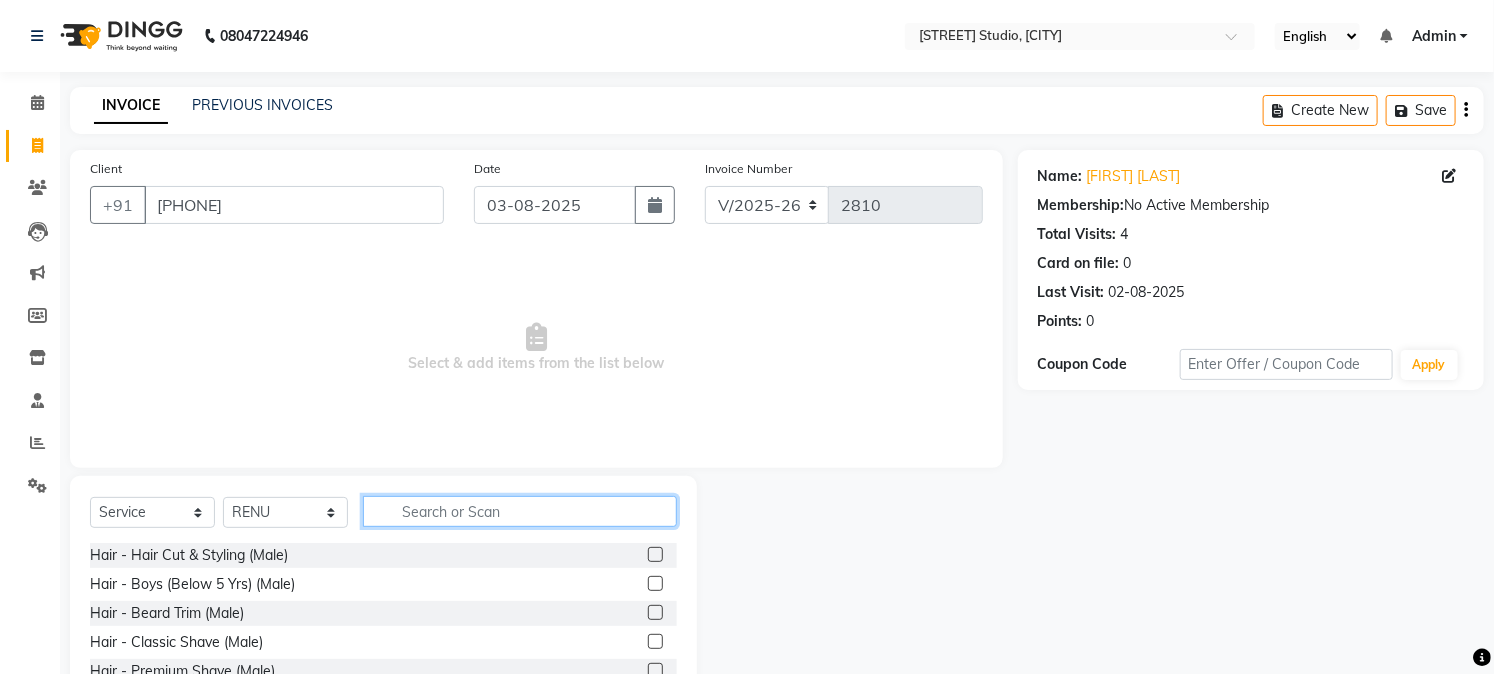 click 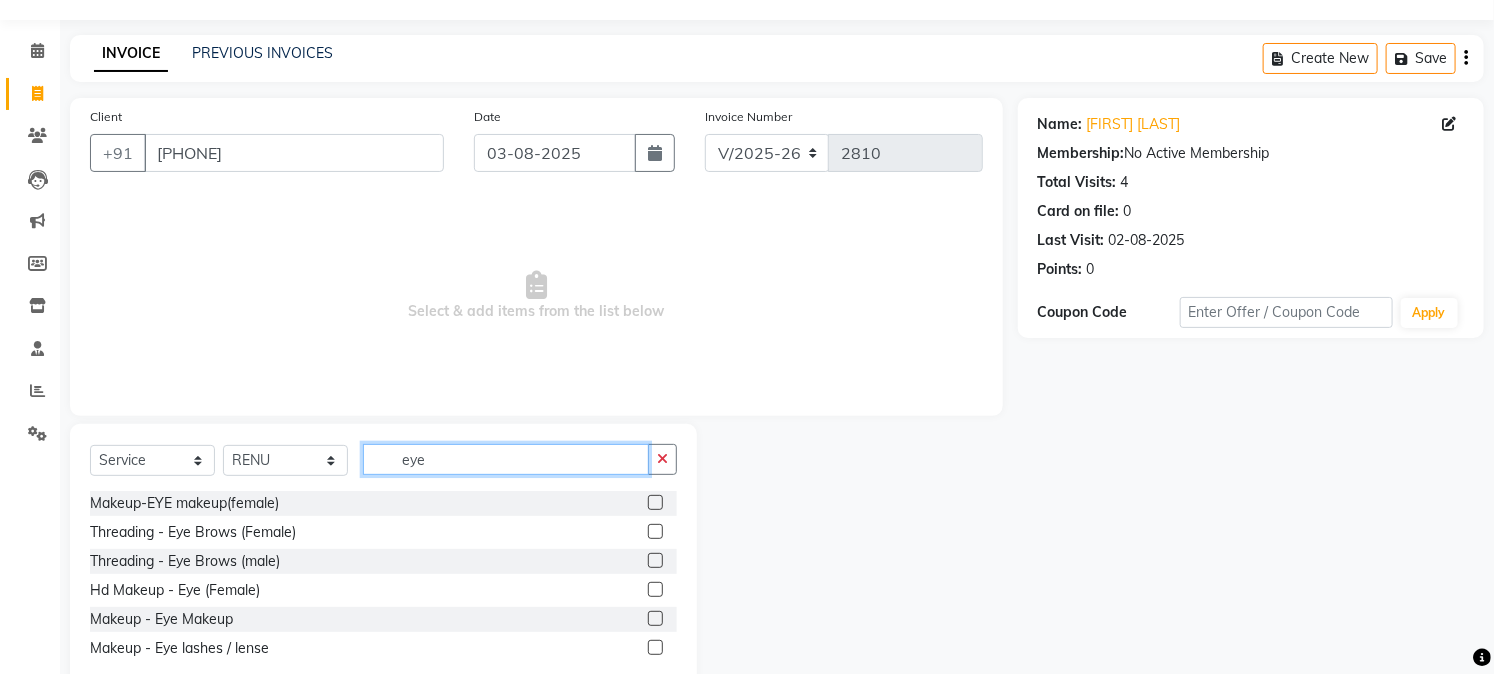 scroll, scrollTop: 101, scrollLeft: 0, axis: vertical 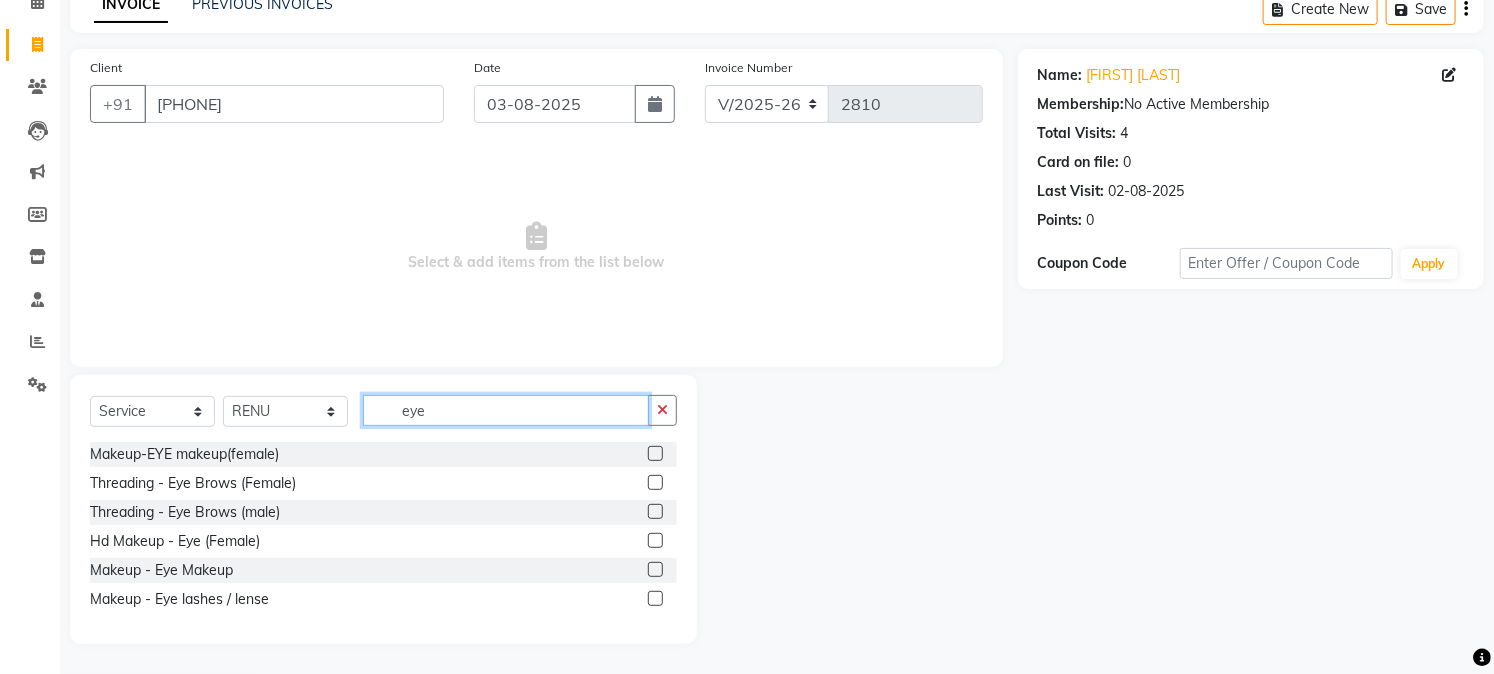 type on "eye" 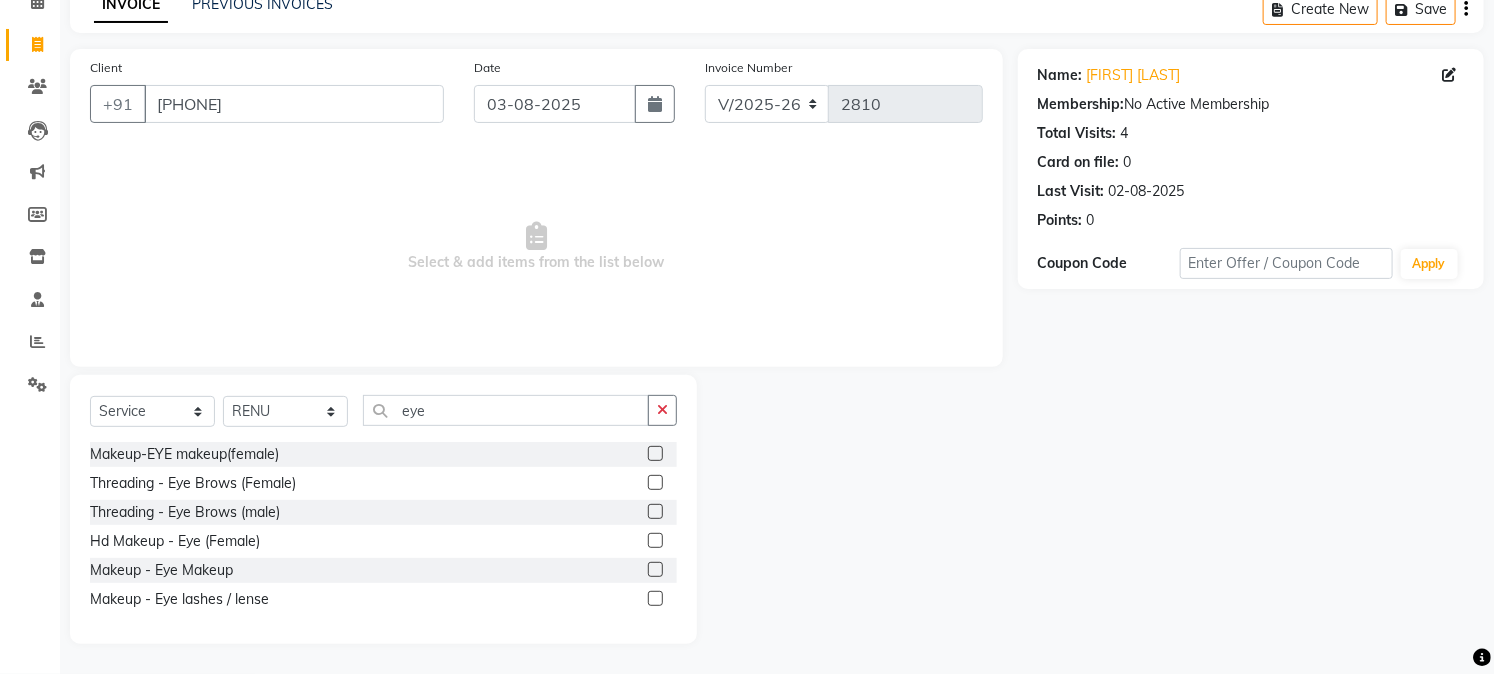 click 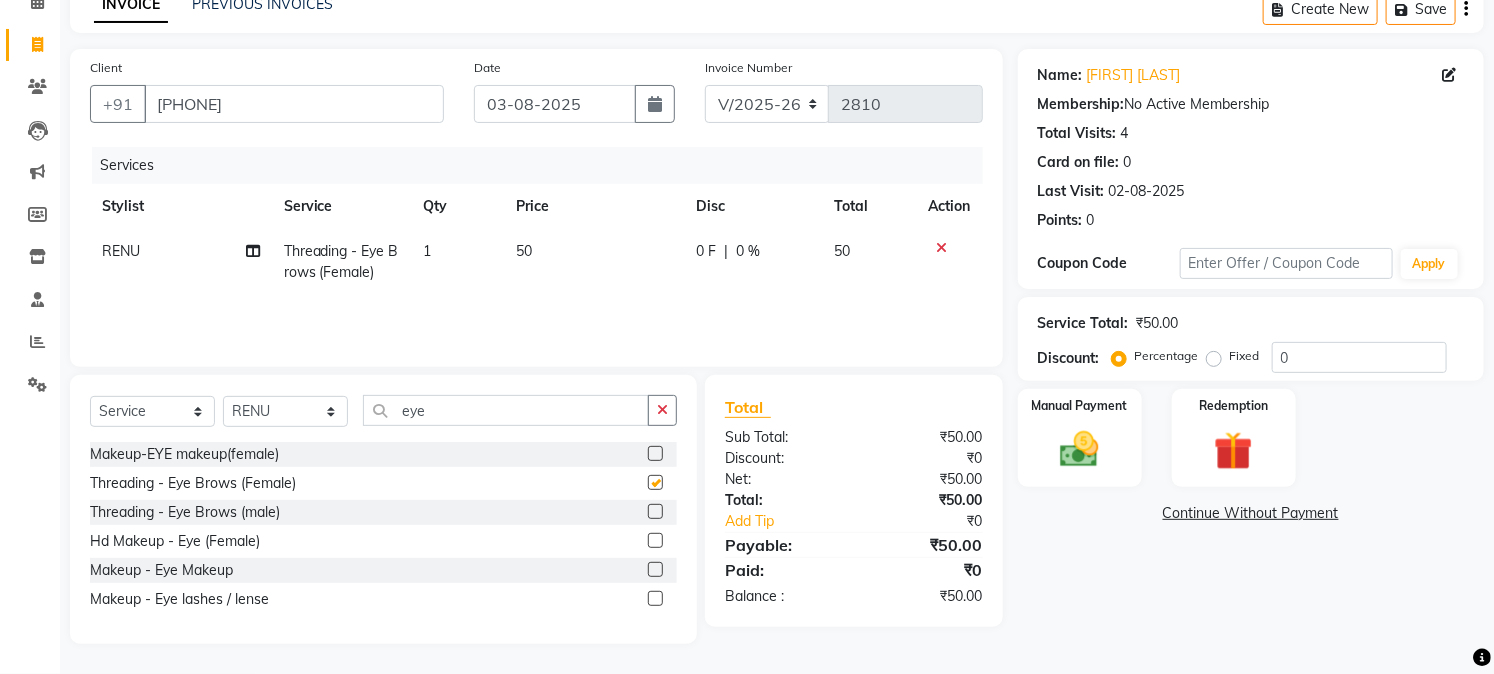 checkbox on "false" 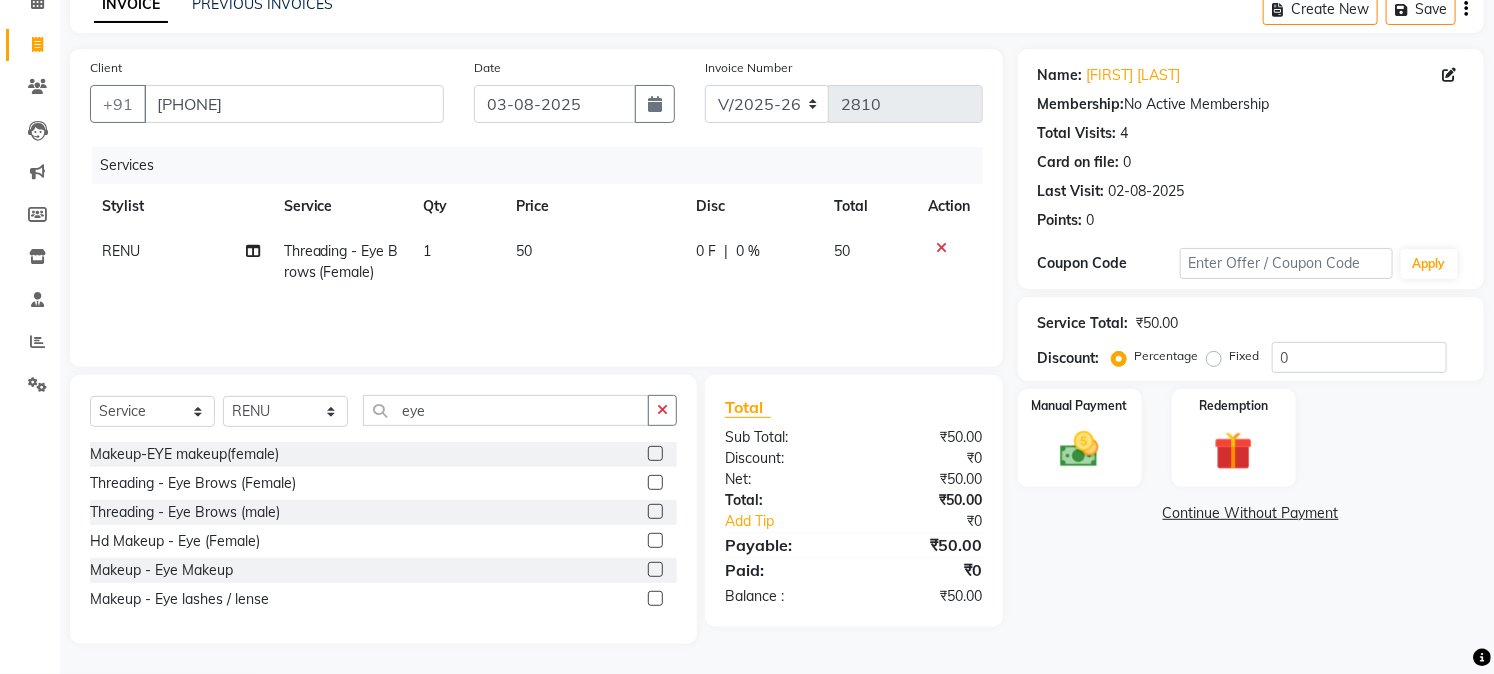 click on "50" 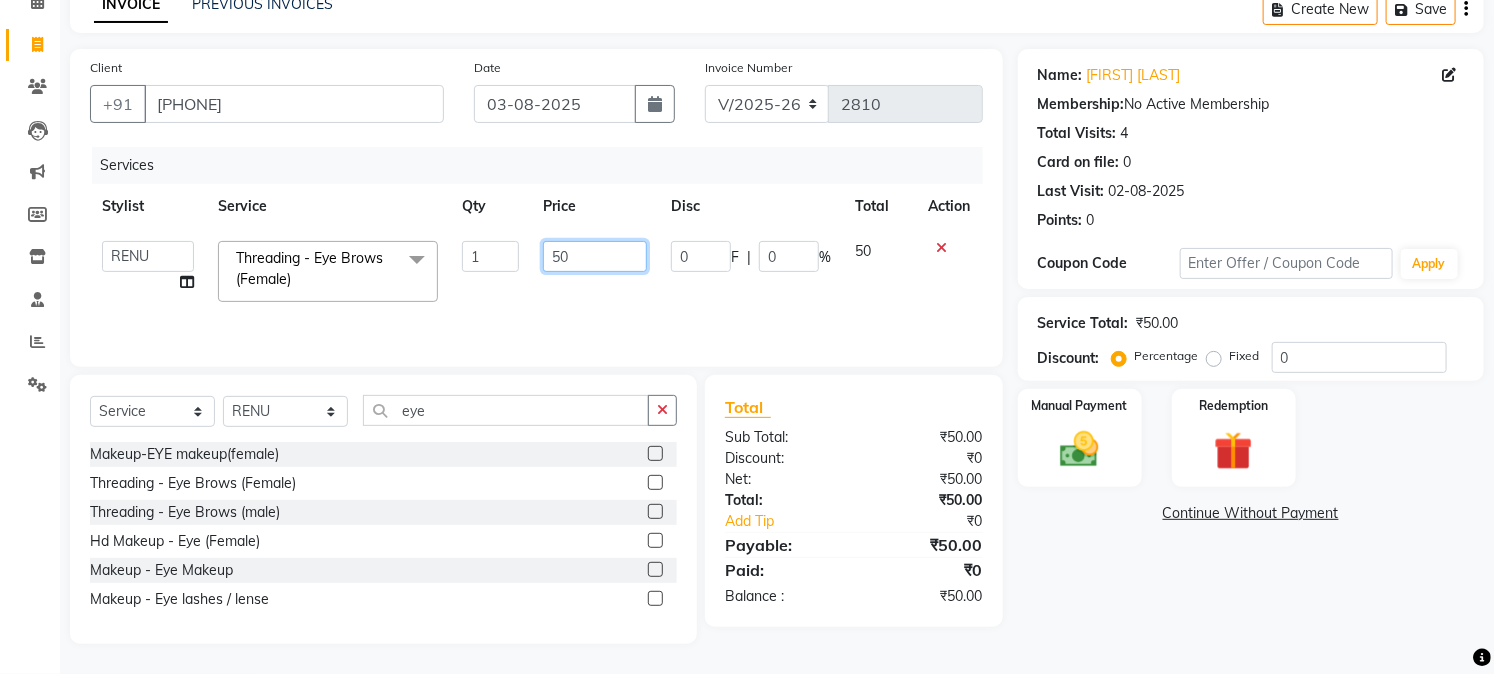 click on "50" 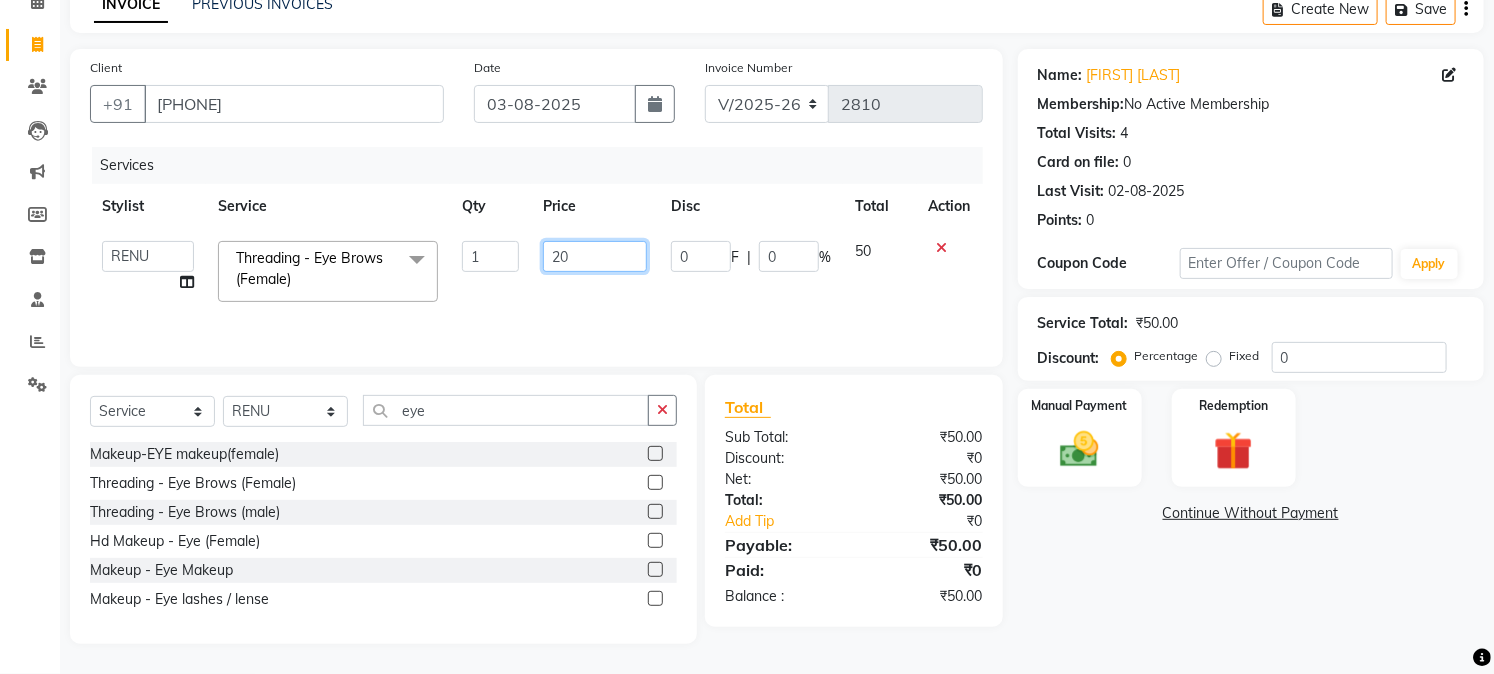 type on "200" 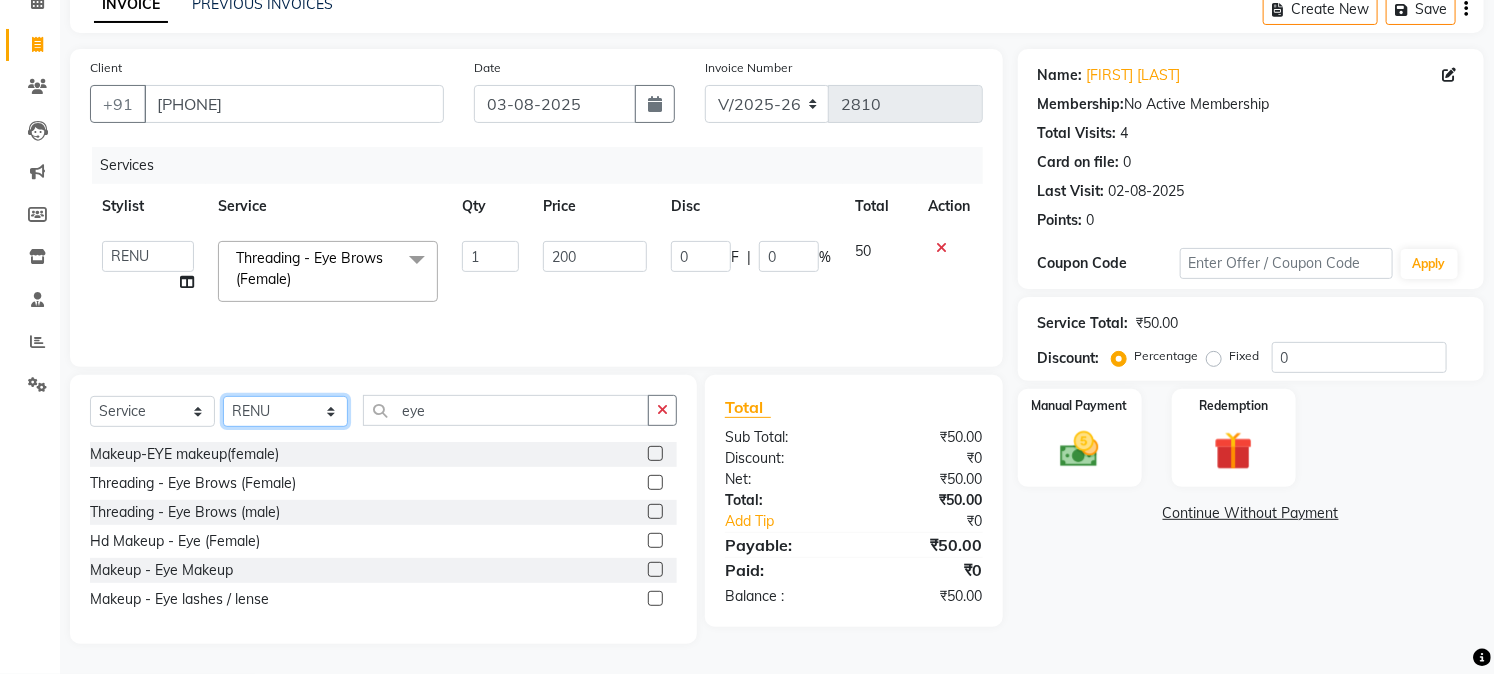 click on "Select Stylist [FIRST] [FIRST] [FIRST] [FIRST] [FIRST] [FIRST] [FIRST] [FIRST] [FIRST] [FIRST] [FIRST] [FIRST] [FIRST] [FIRST] [FIRST] [FIRST] [FIRST] [FIRST] [FIRST] [FIRST] [FIRST]" 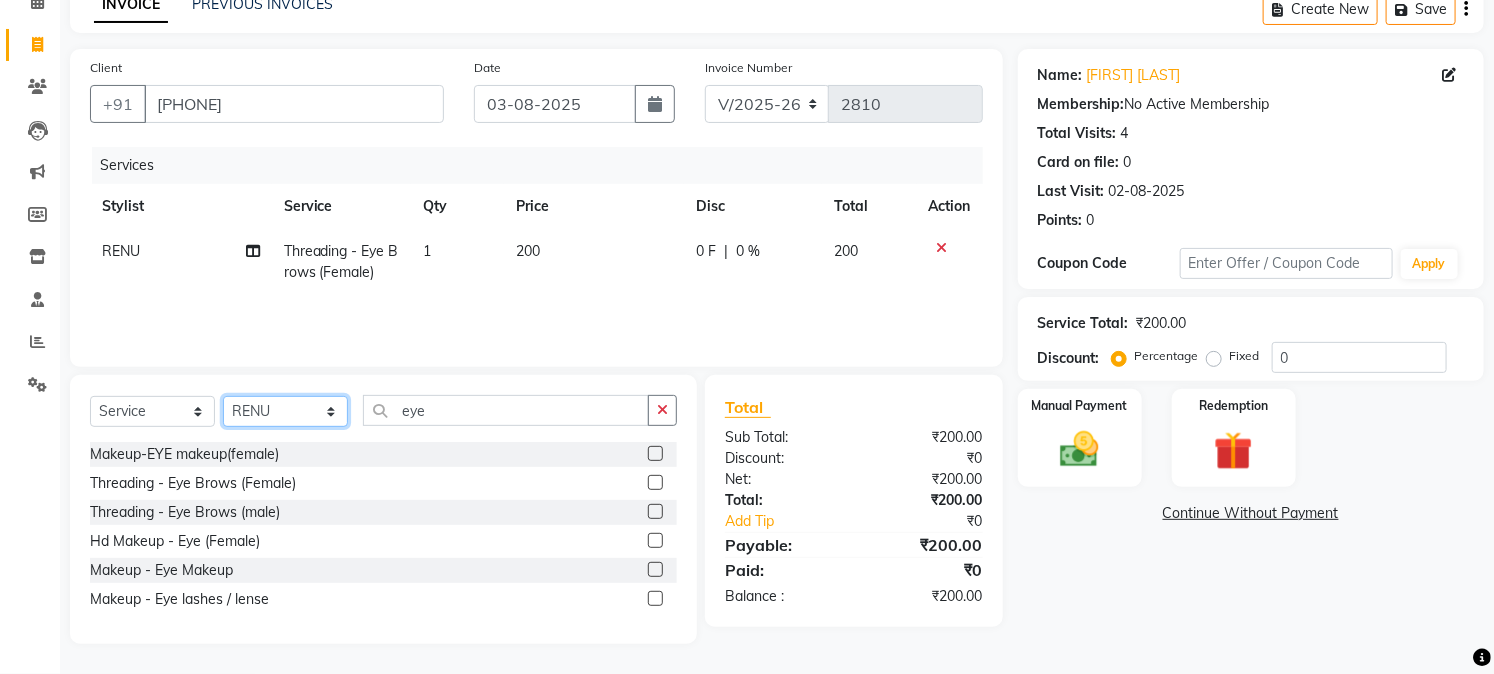 select on "82365" 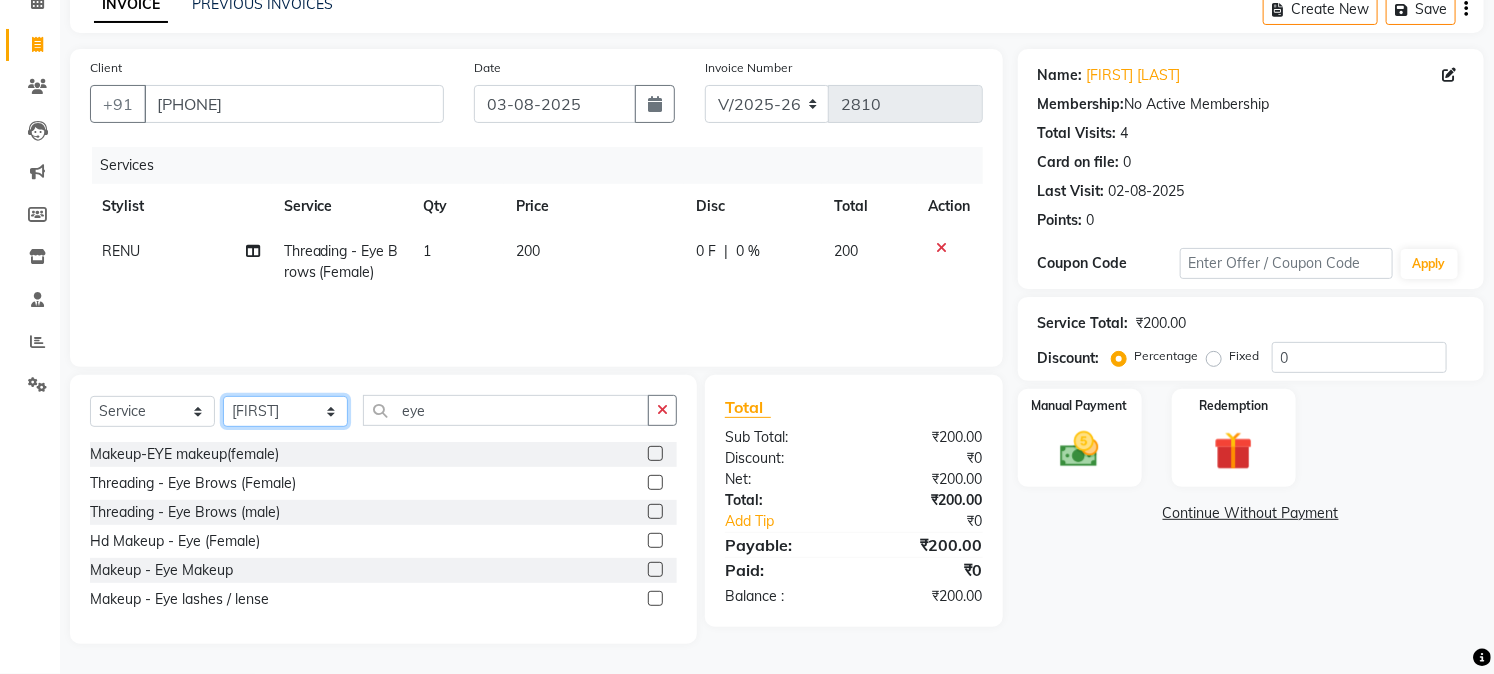 click on "Select Stylist [FIRST] [FIRST] [FIRST] [FIRST] [FIRST] [FIRST] [FIRST] [FIRST] [FIRST] [FIRST] [FIRST] [FIRST] [FIRST] [FIRST] [FIRST] [FIRST] [FIRST] [FIRST] [FIRST] [FIRST] [FIRST]" 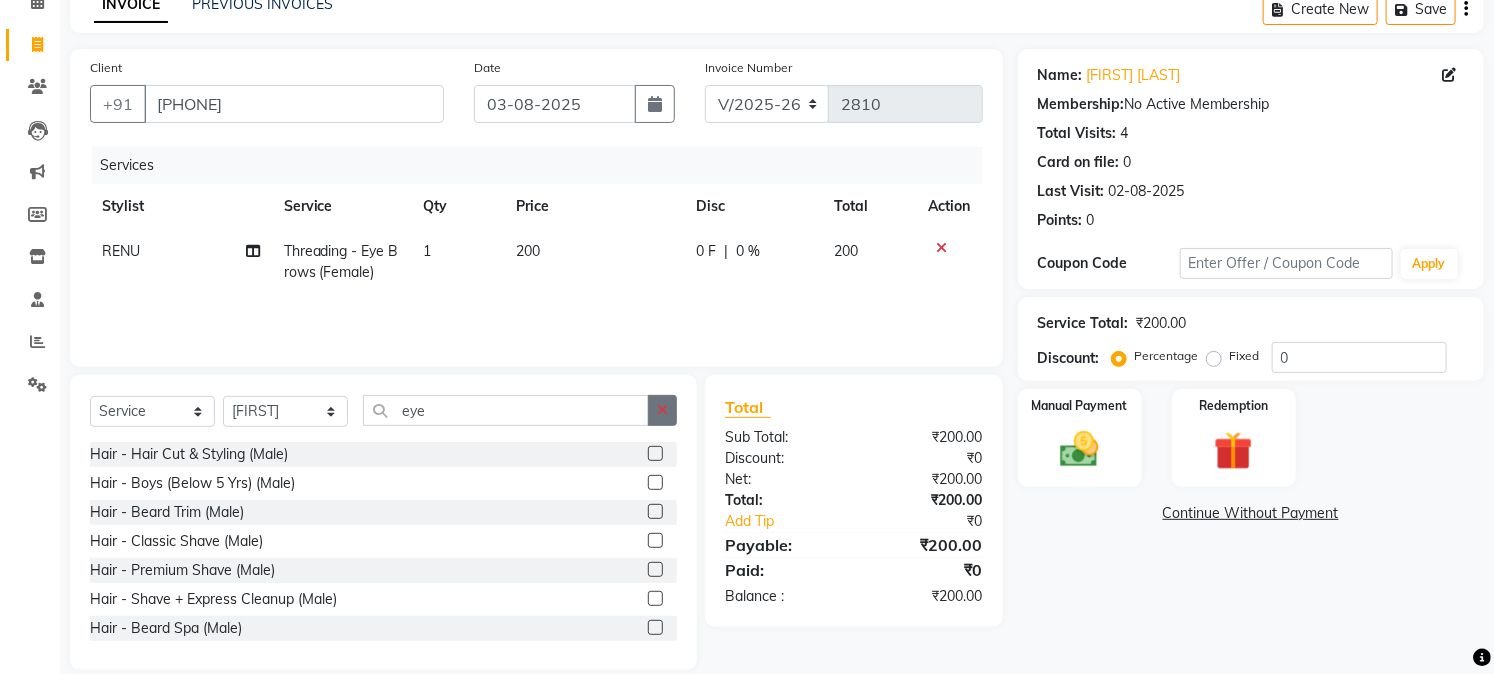 click 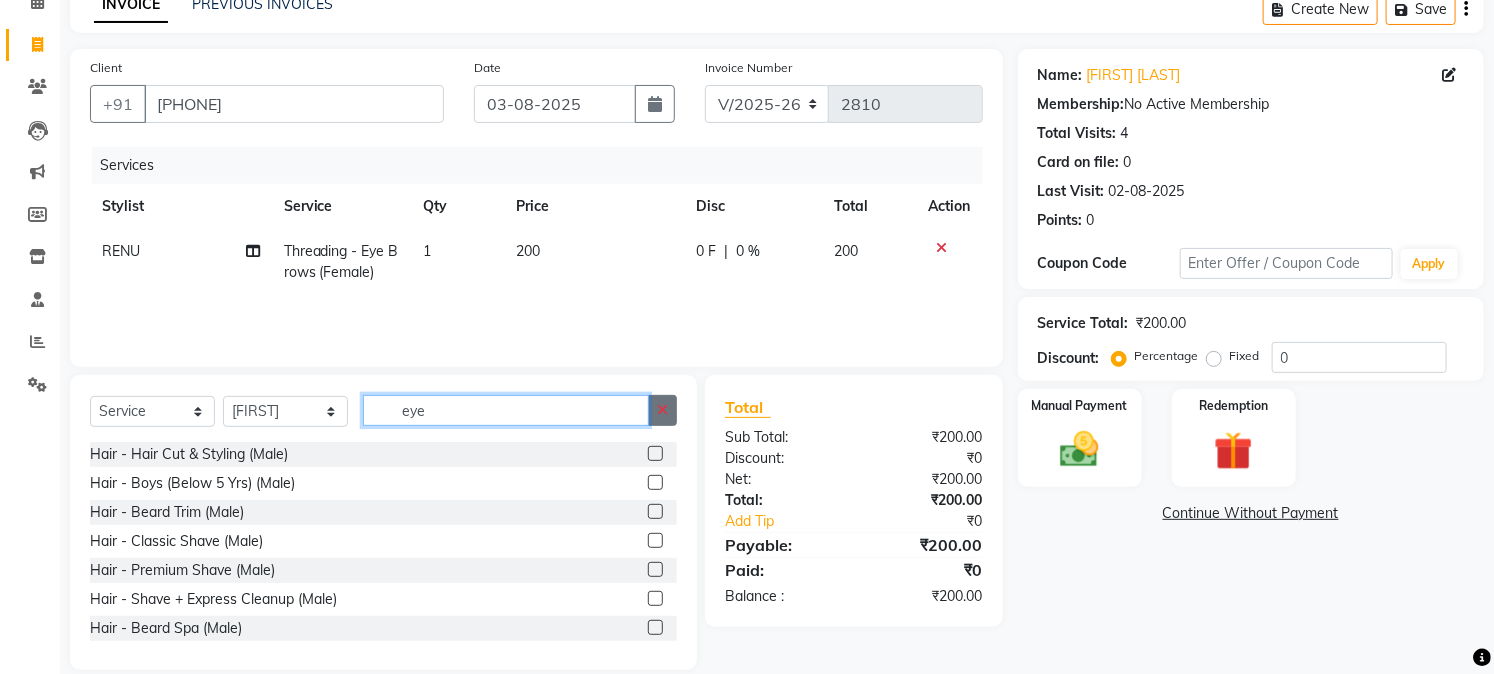 type 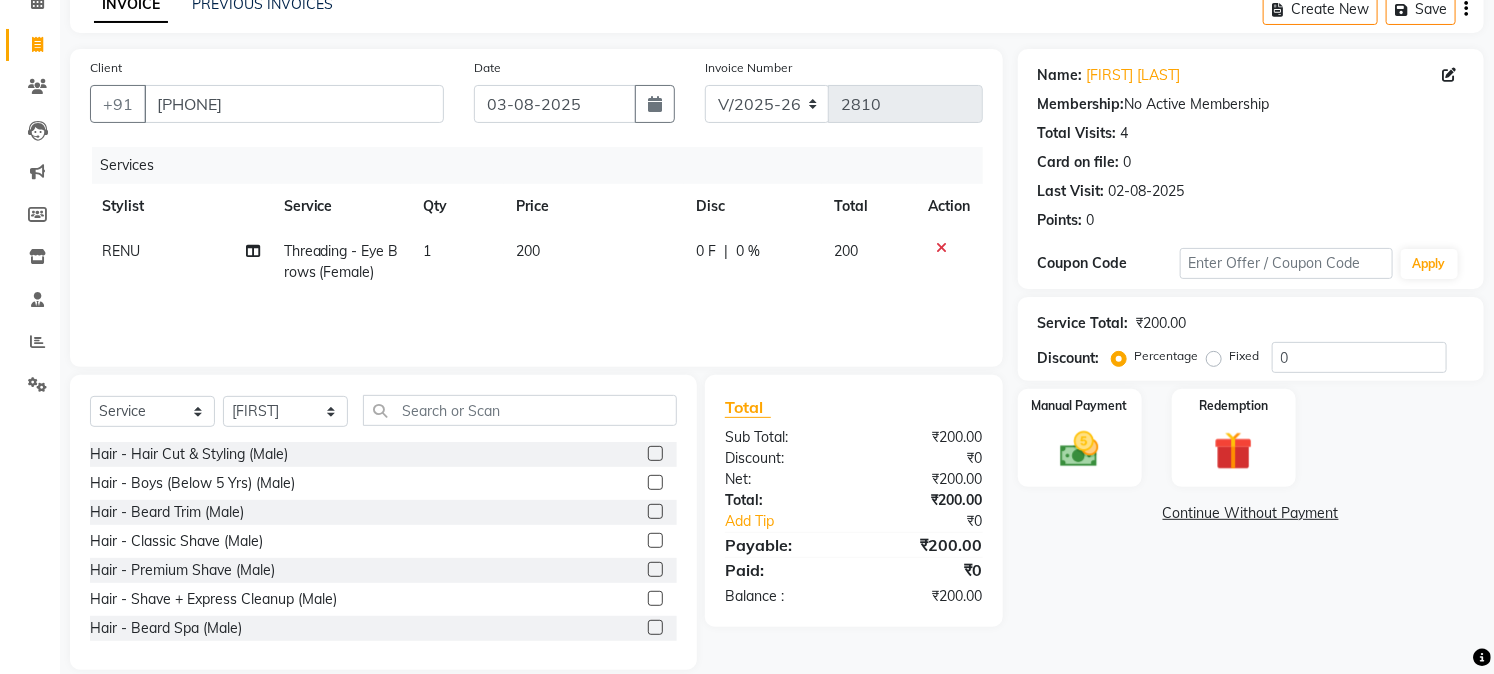 click 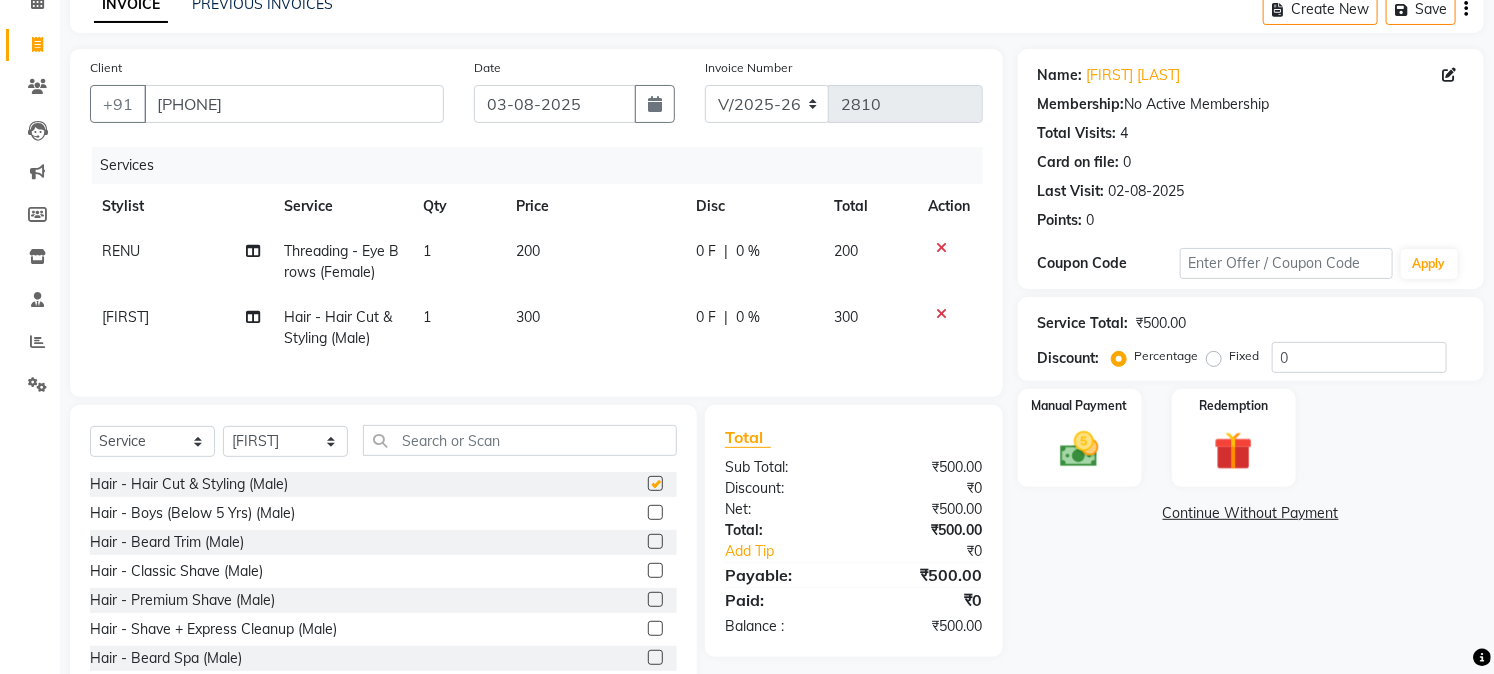 checkbox on "false" 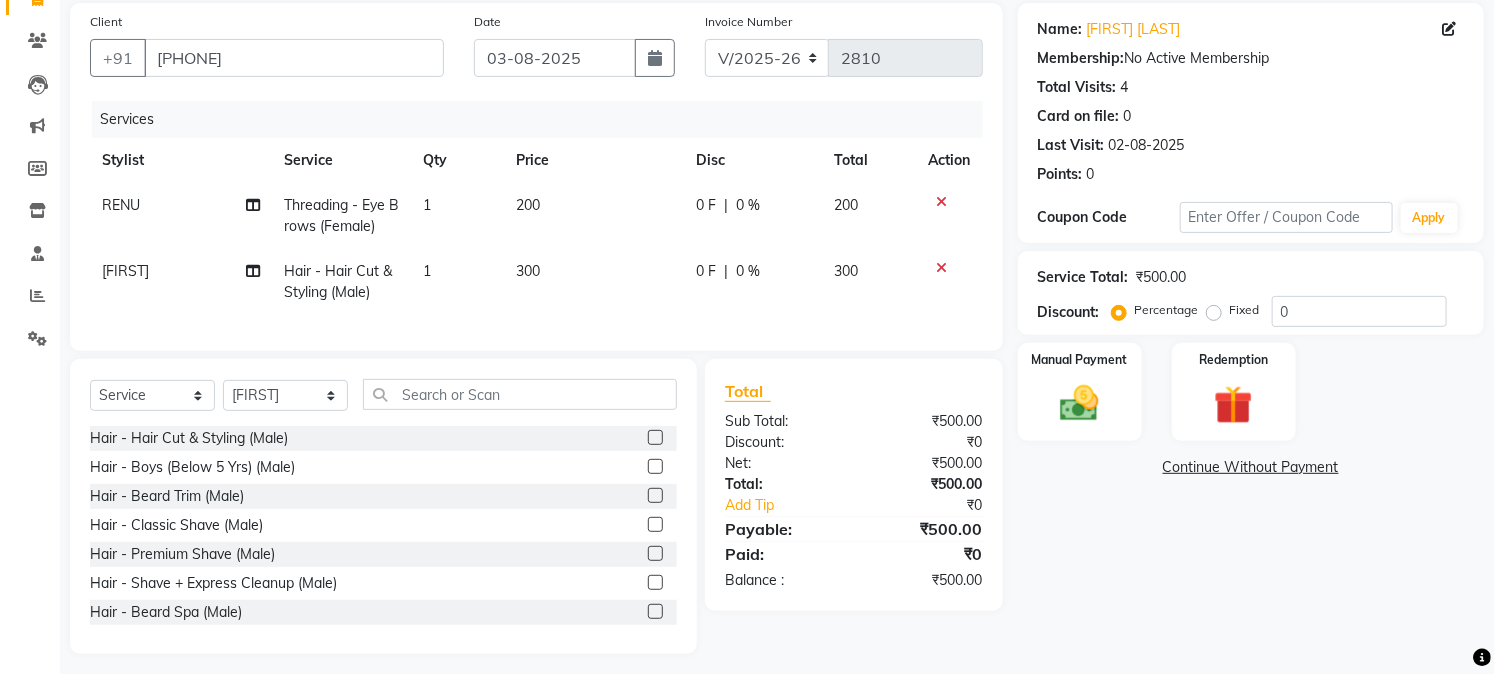 scroll, scrollTop: 173, scrollLeft: 0, axis: vertical 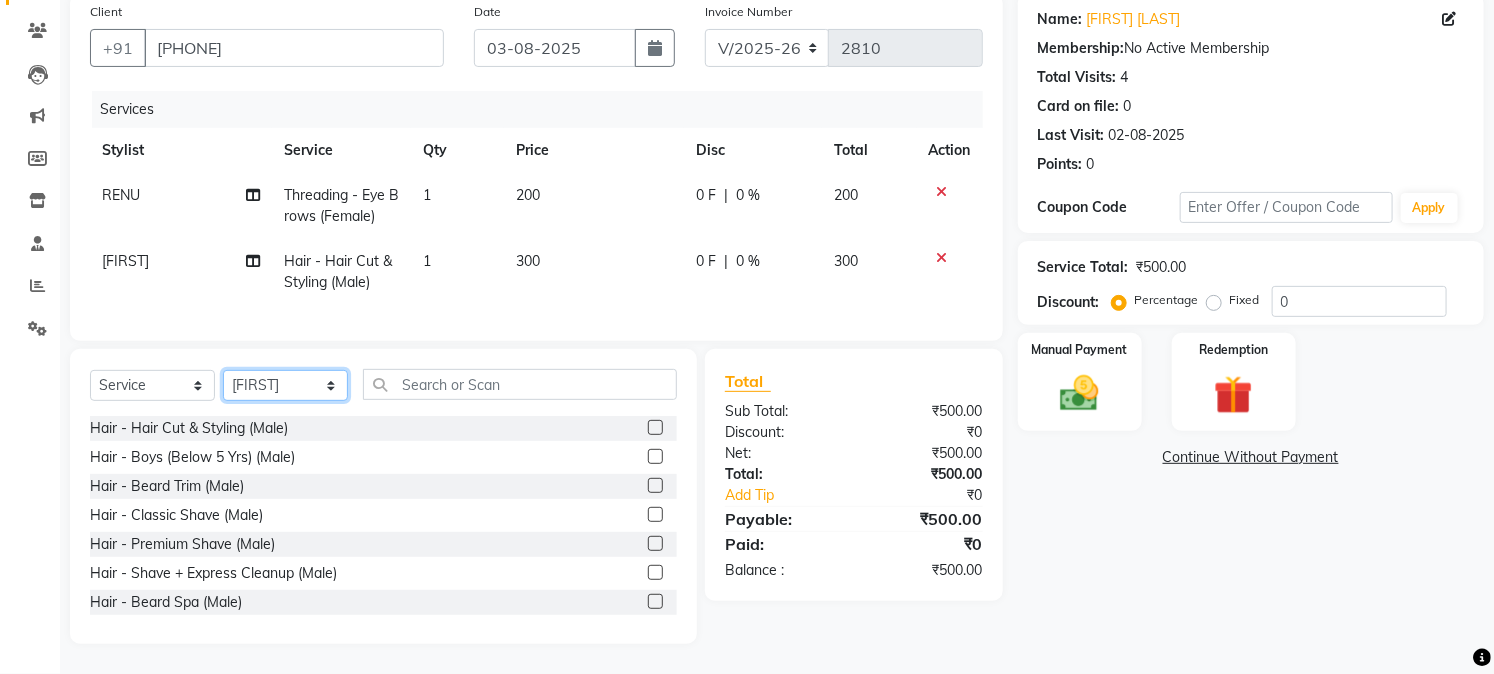 click on "Select Stylist [FIRST] [FIRST] [FIRST] [FIRST] [FIRST] [FIRST] [FIRST] [FIRST] [FIRST] [FIRST] [FIRST] [FIRST] [FIRST] [FIRST] [FIRST] [FIRST] [FIRST] [FIRST] [FIRST] [FIRST] [FIRST]" 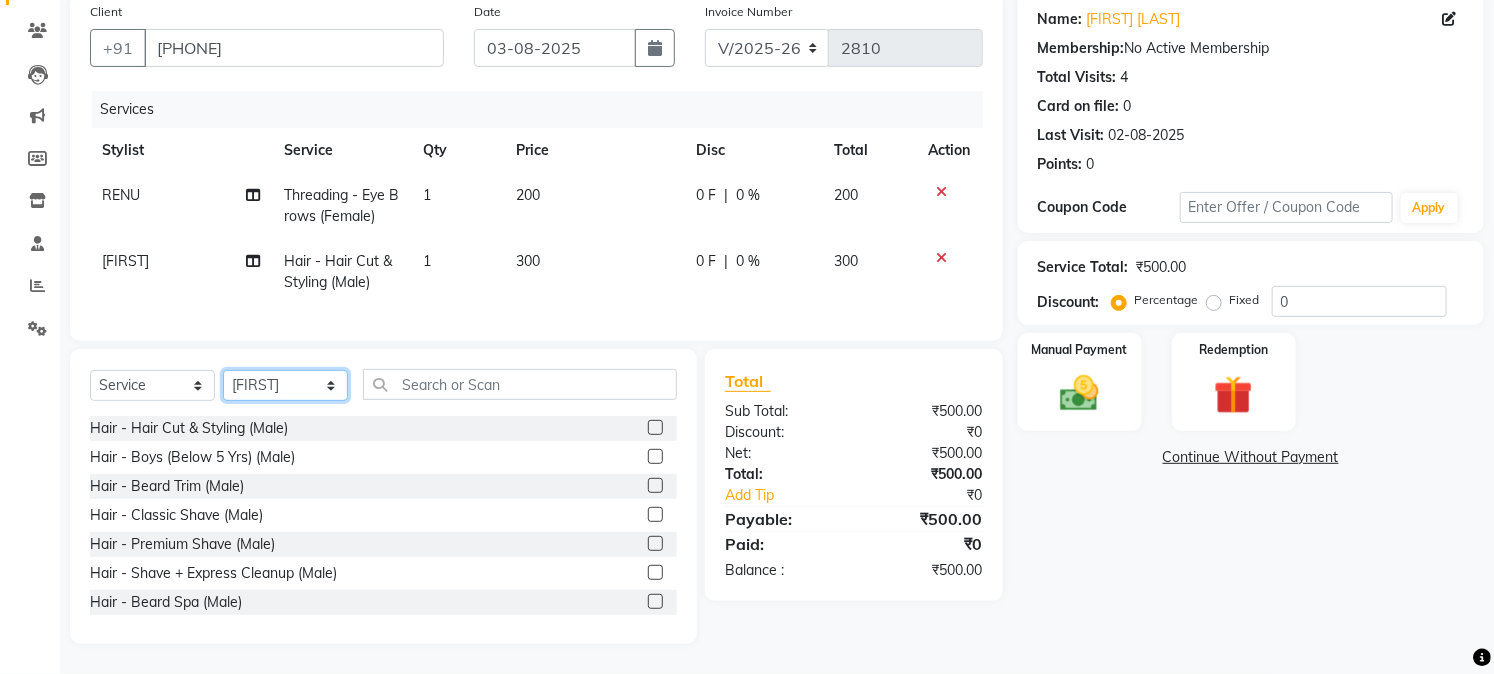 select on "25198" 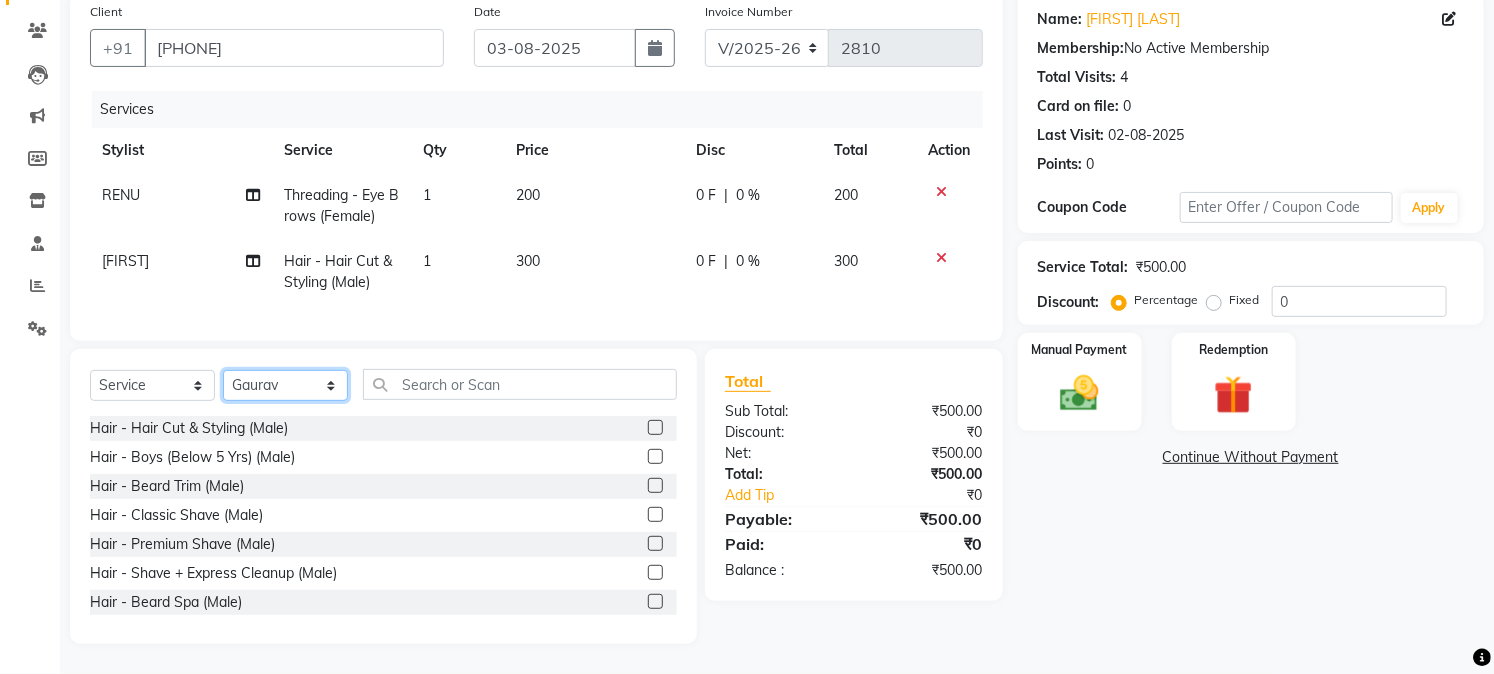 click on "Select Stylist [FIRST] [FIRST] [FIRST] [FIRST] [FIRST] [FIRST] [FIRST] [FIRST] [FIRST] [FIRST] [FIRST] [FIRST] [FIRST] [FIRST] [FIRST] [FIRST] [FIRST] [FIRST] [FIRST] [FIRST] [FIRST]" 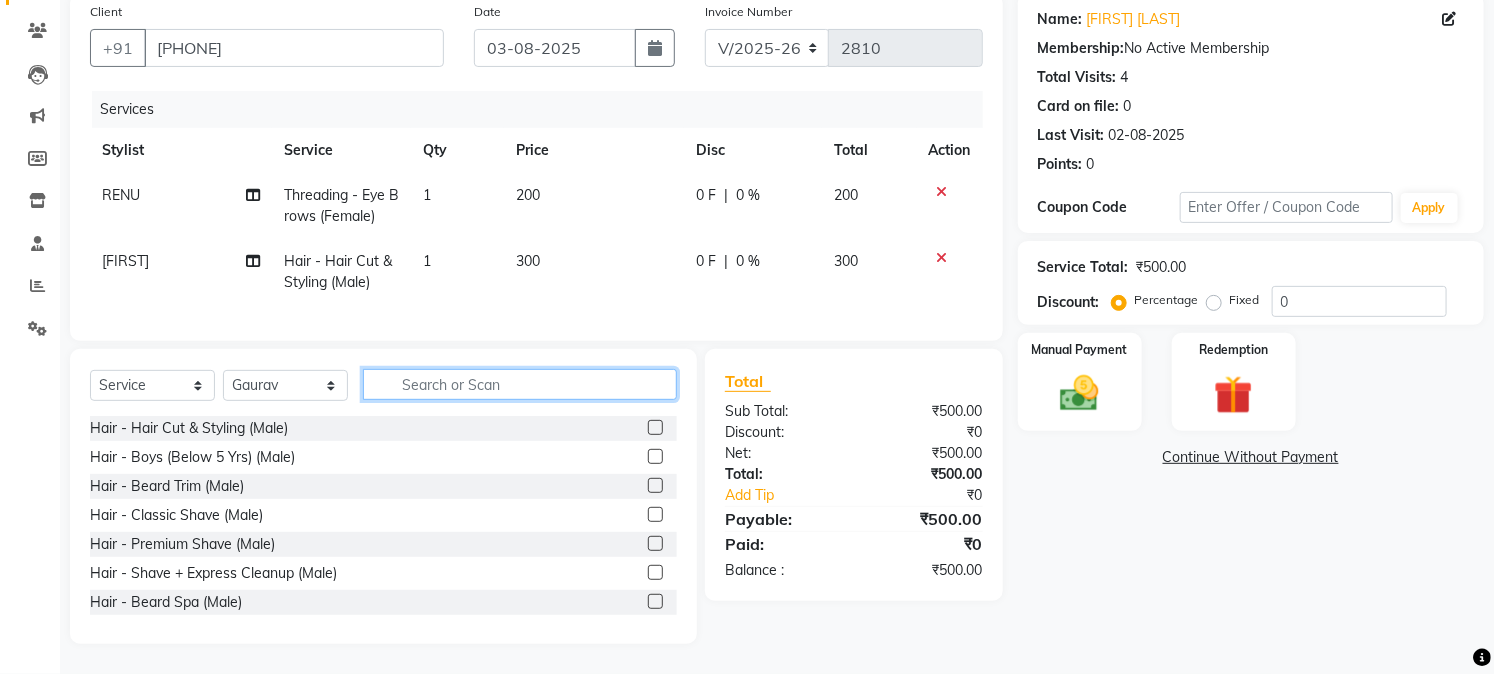 click 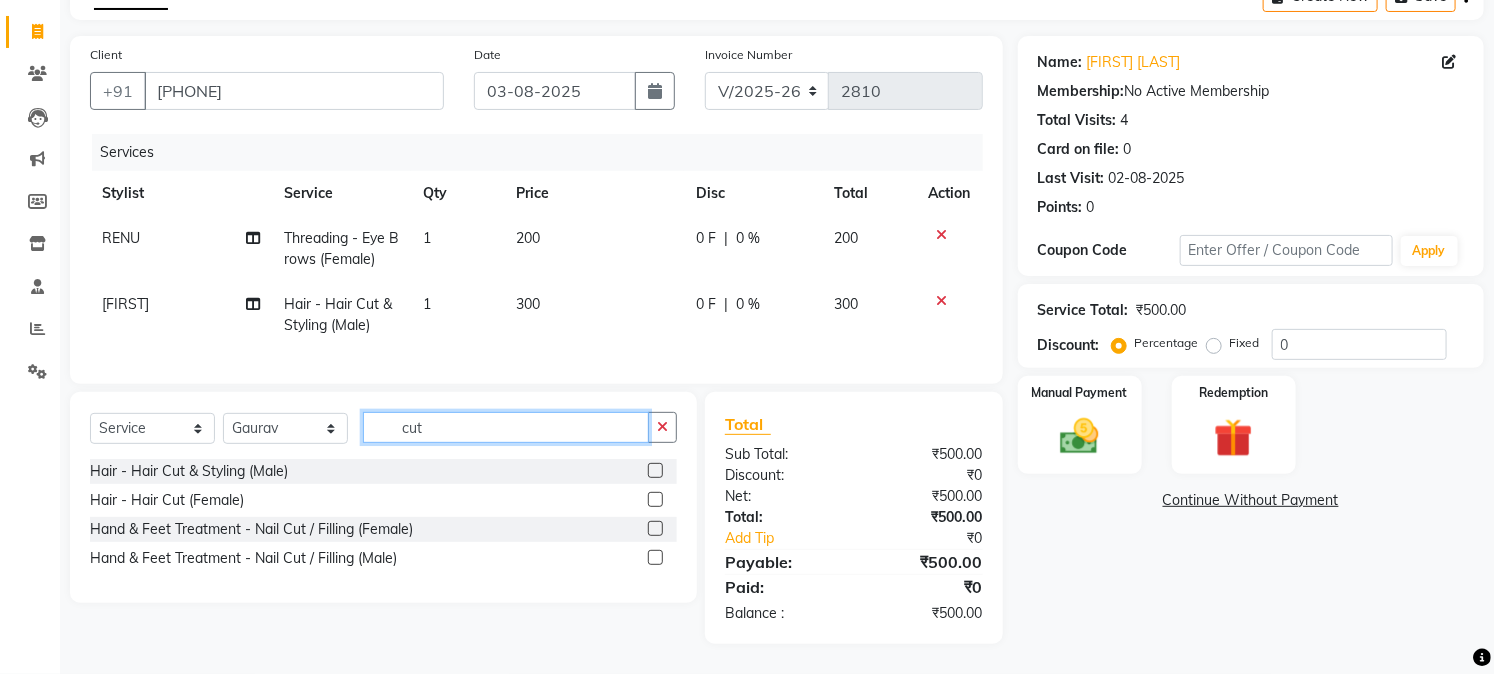 scroll, scrollTop: 130, scrollLeft: 0, axis: vertical 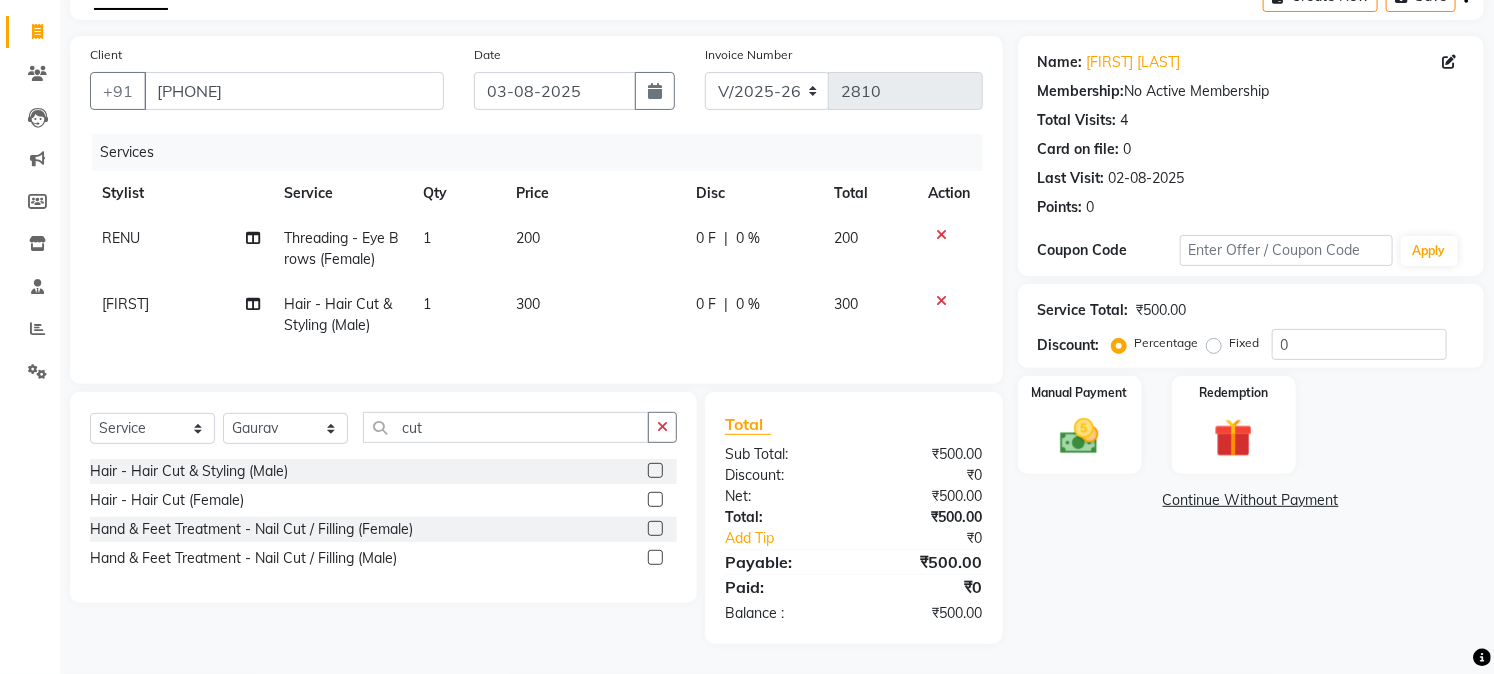 click 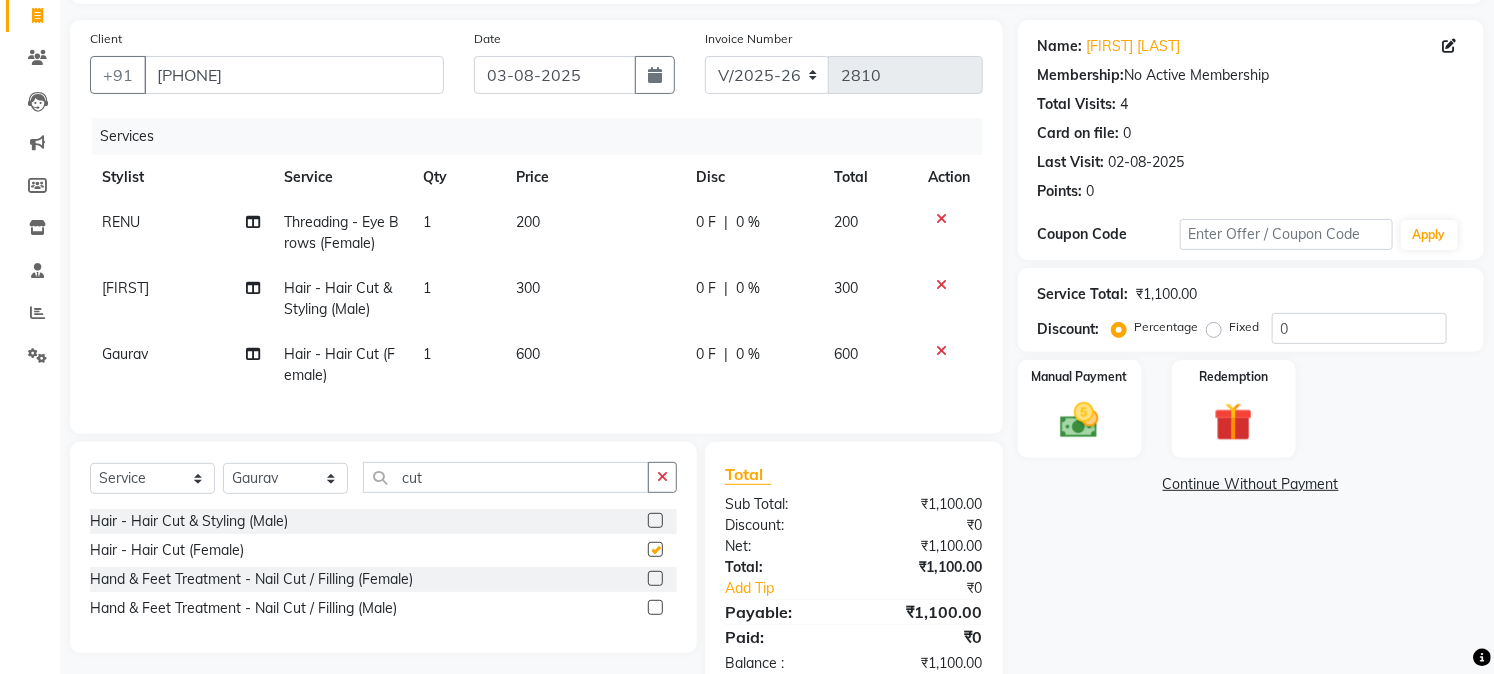 checkbox on "false" 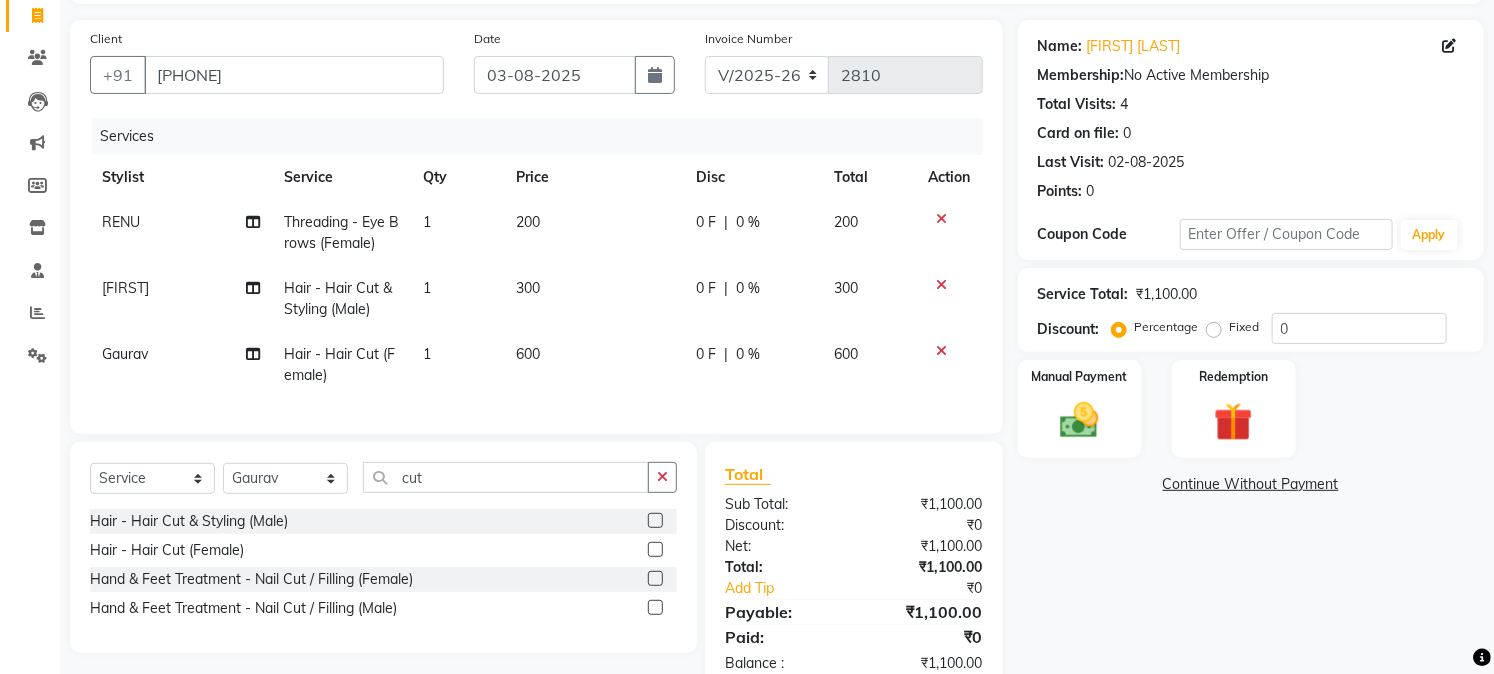 drag, startPoint x: 542, startPoint y: 360, endPoint x: 536, endPoint y: 347, distance: 14.3178215 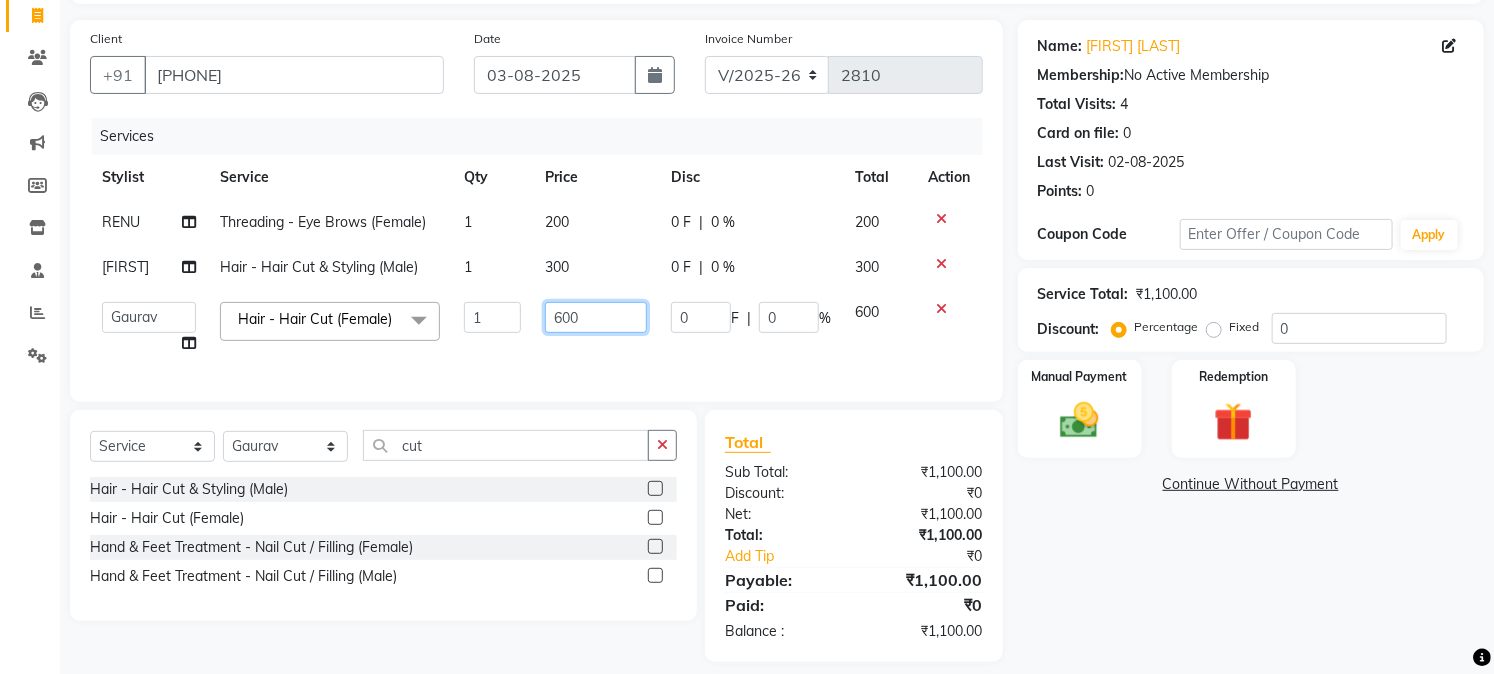 click on "600" 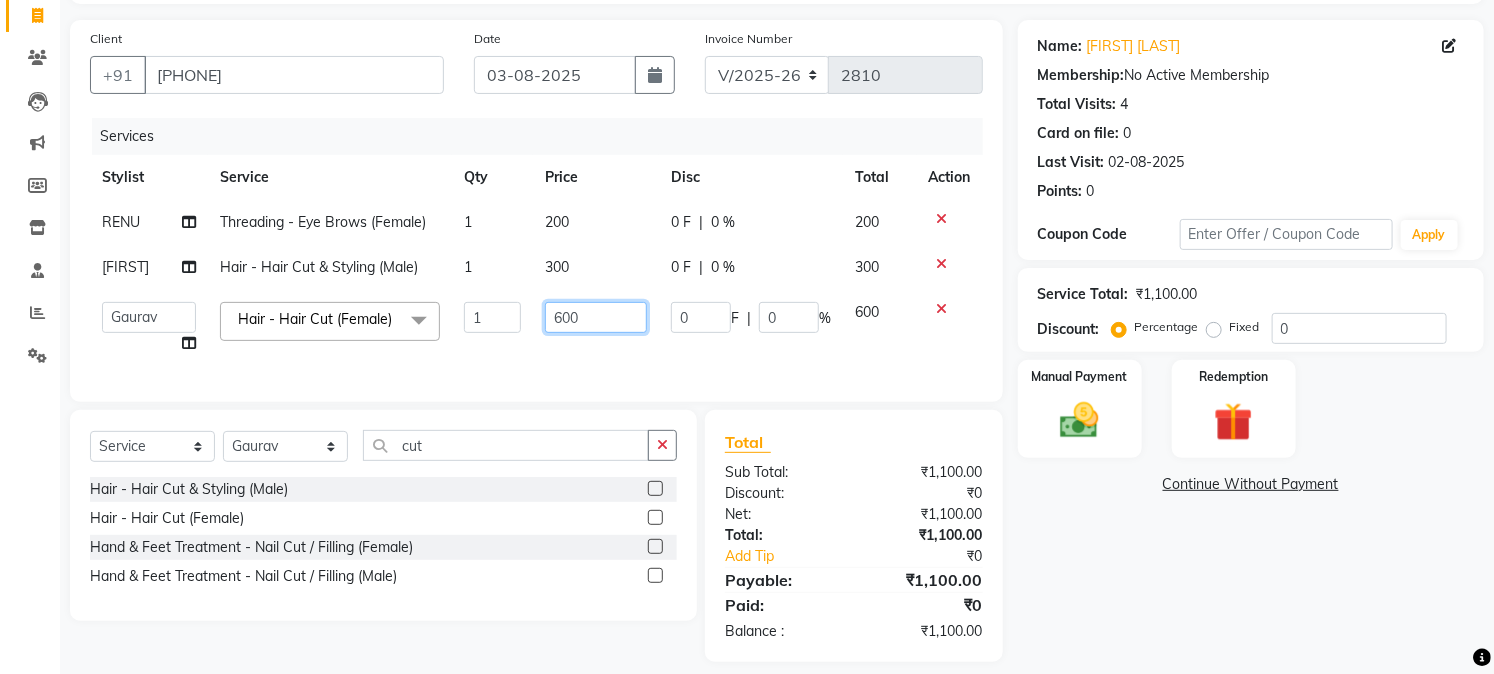 click on "600" 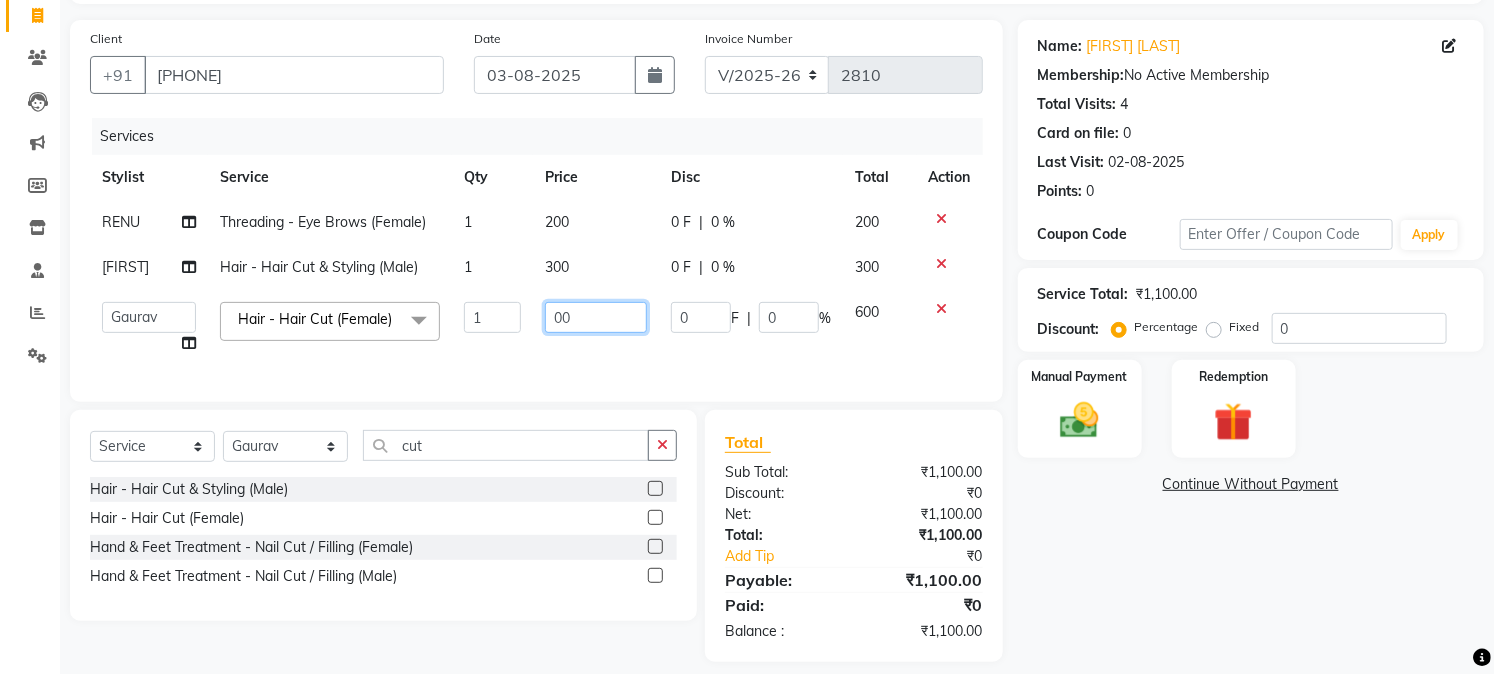 type on "500" 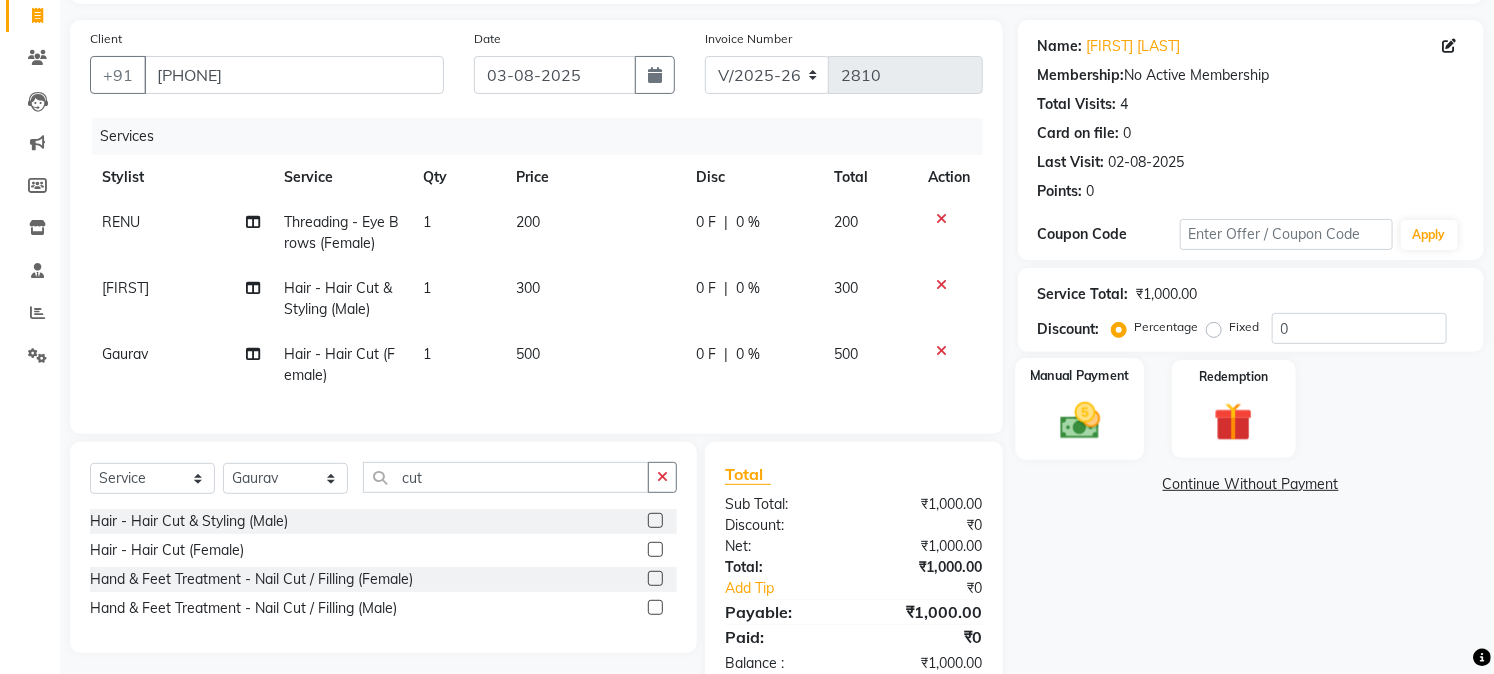 click on "Manual Payment" 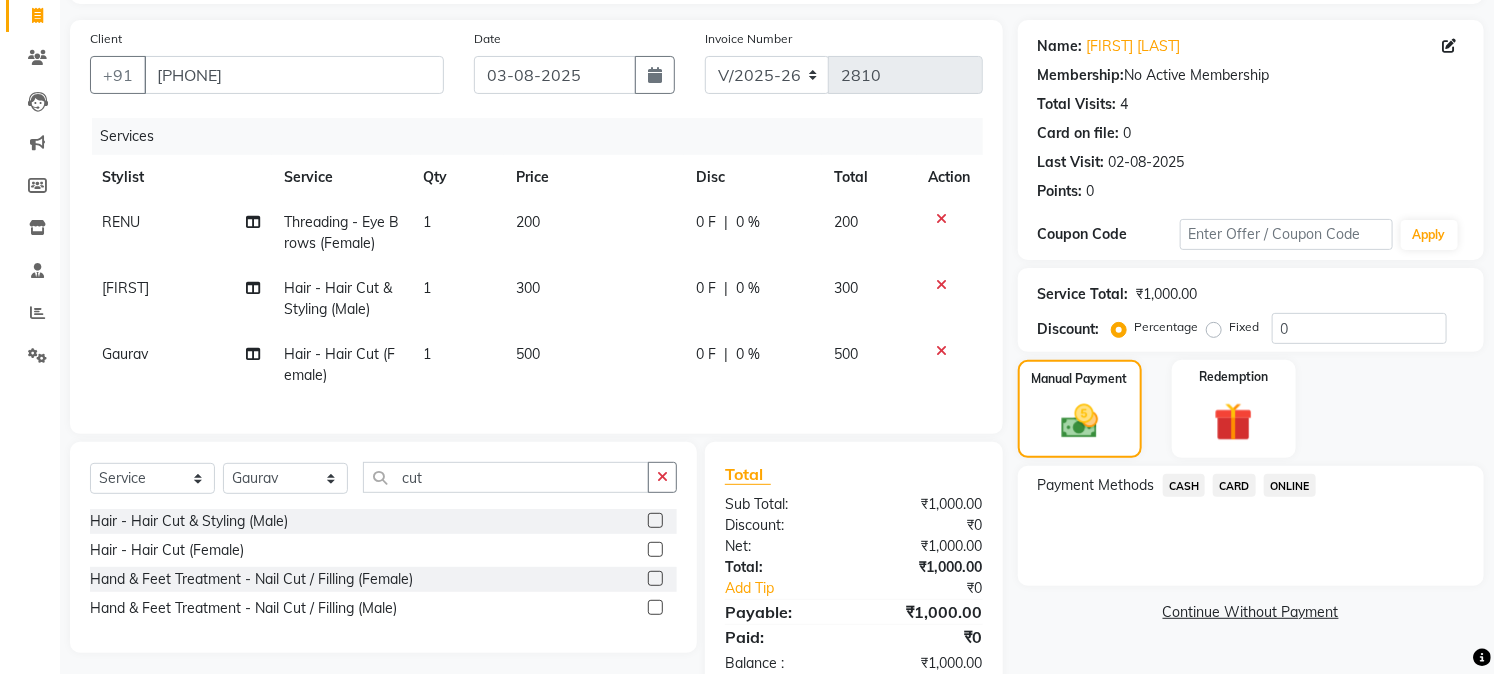click on "ONLINE" 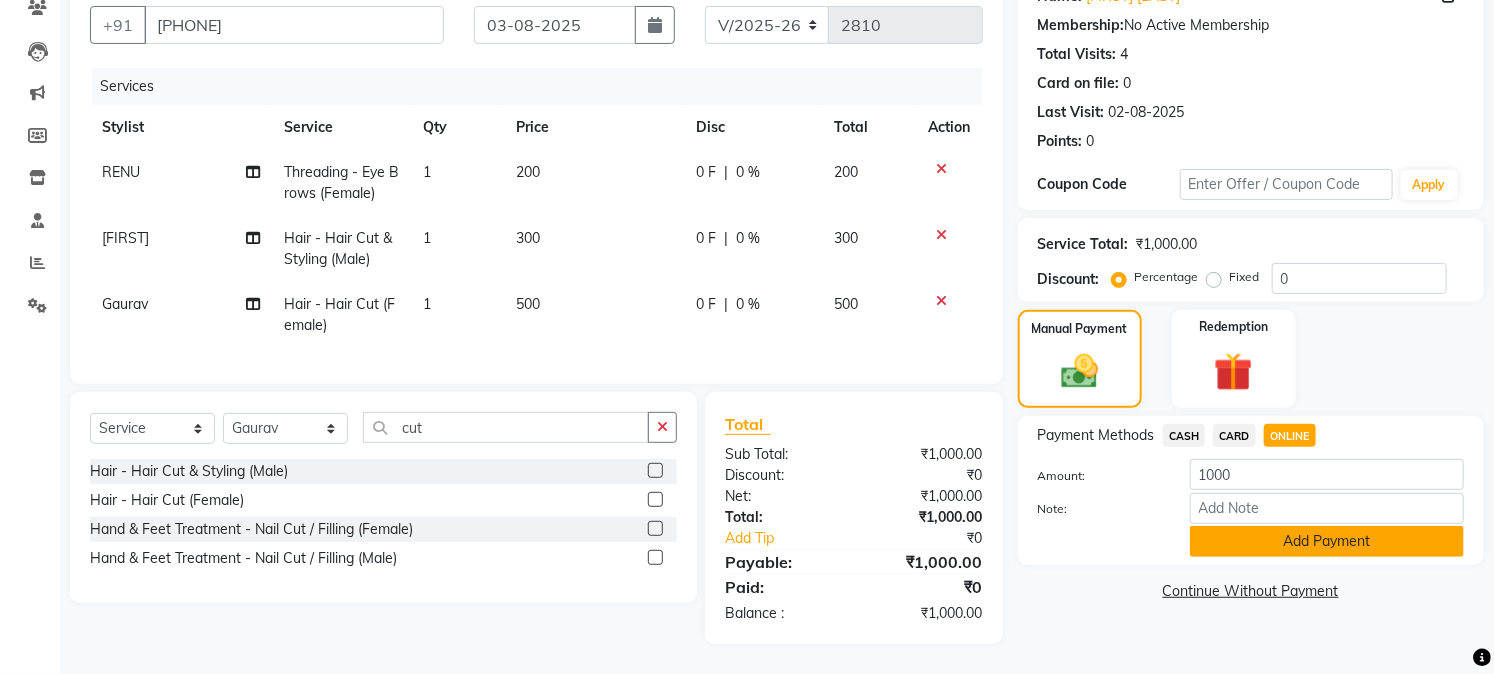 click on "Add Payment" 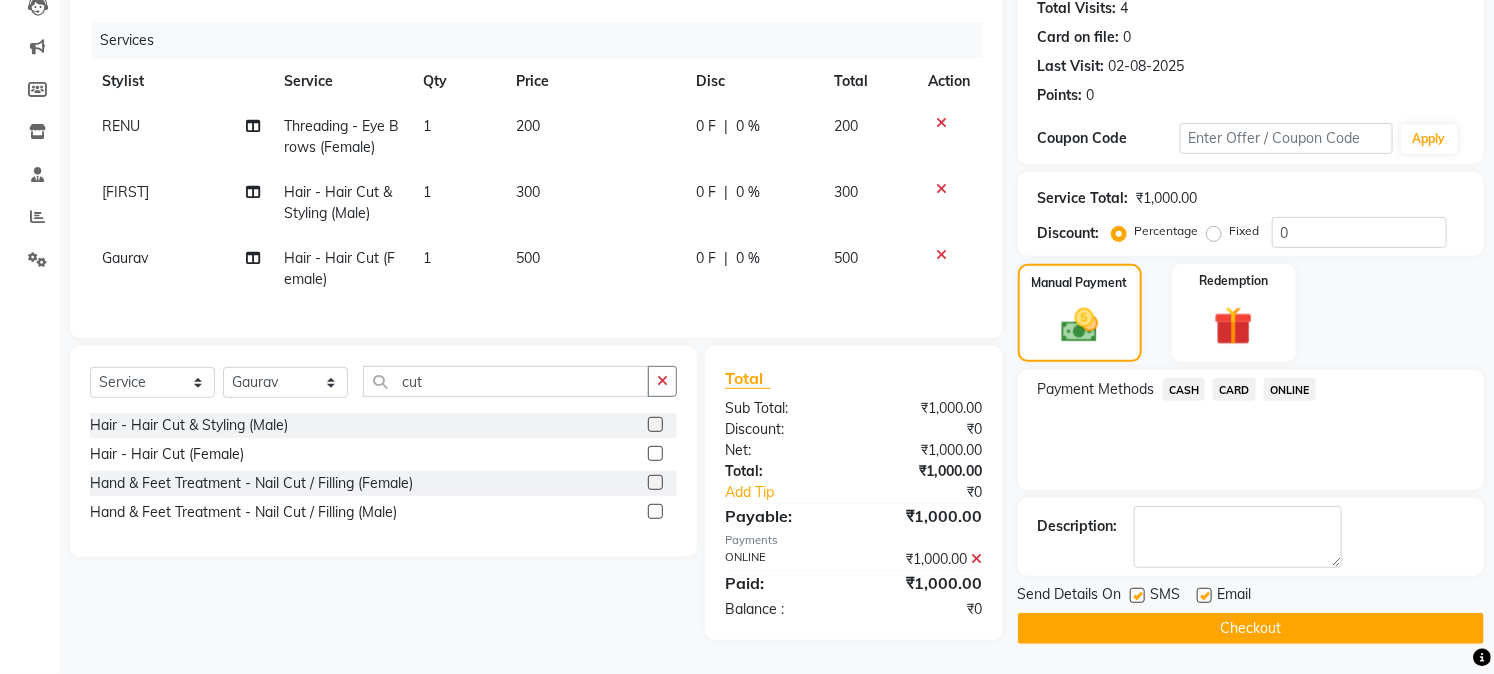 scroll, scrollTop: 237, scrollLeft: 0, axis: vertical 